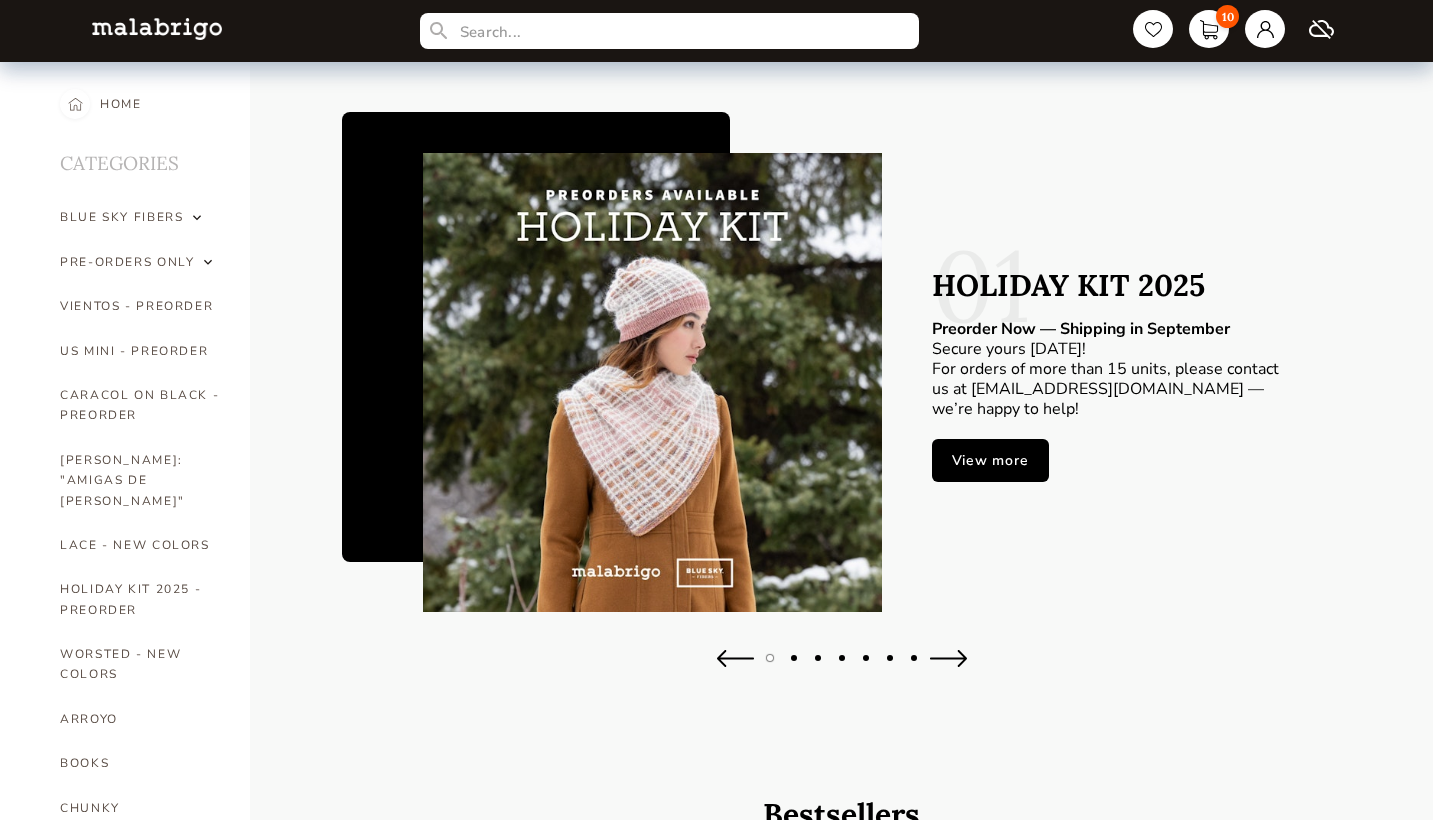 scroll, scrollTop: 0, scrollLeft: 0, axis: both 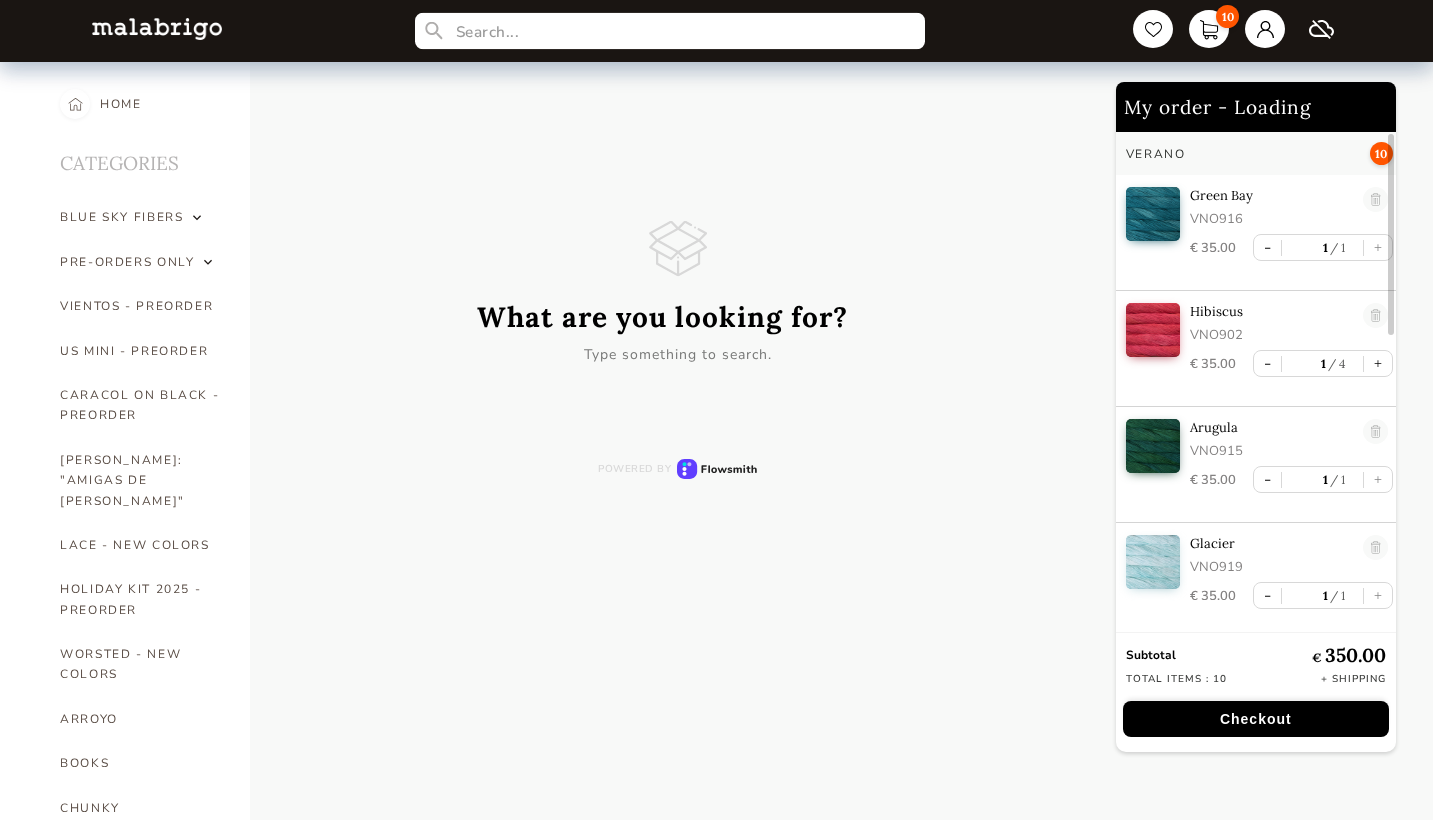 click at bounding box center [670, 31] 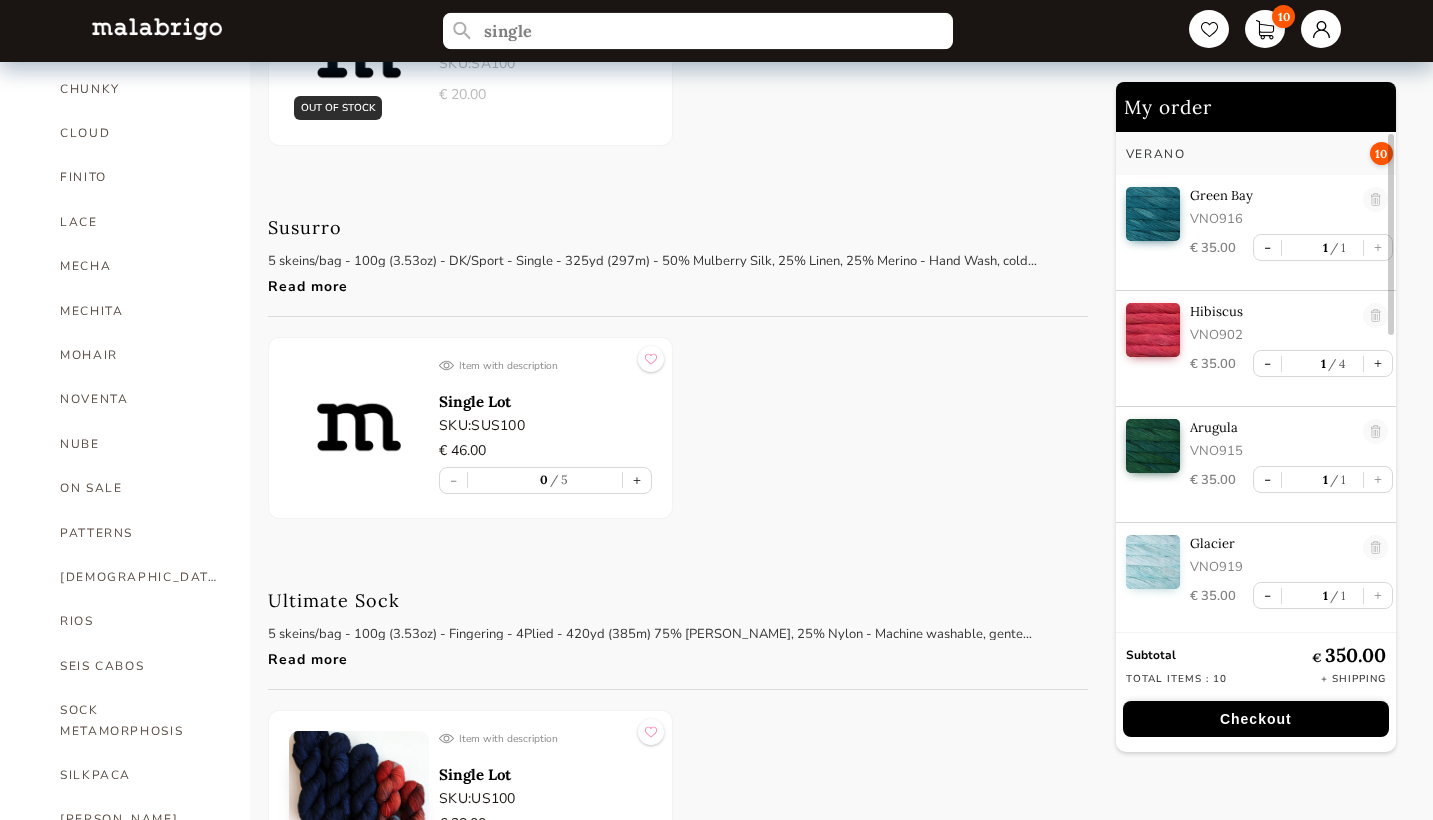 scroll, scrollTop: 734, scrollLeft: 0, axis: vertical 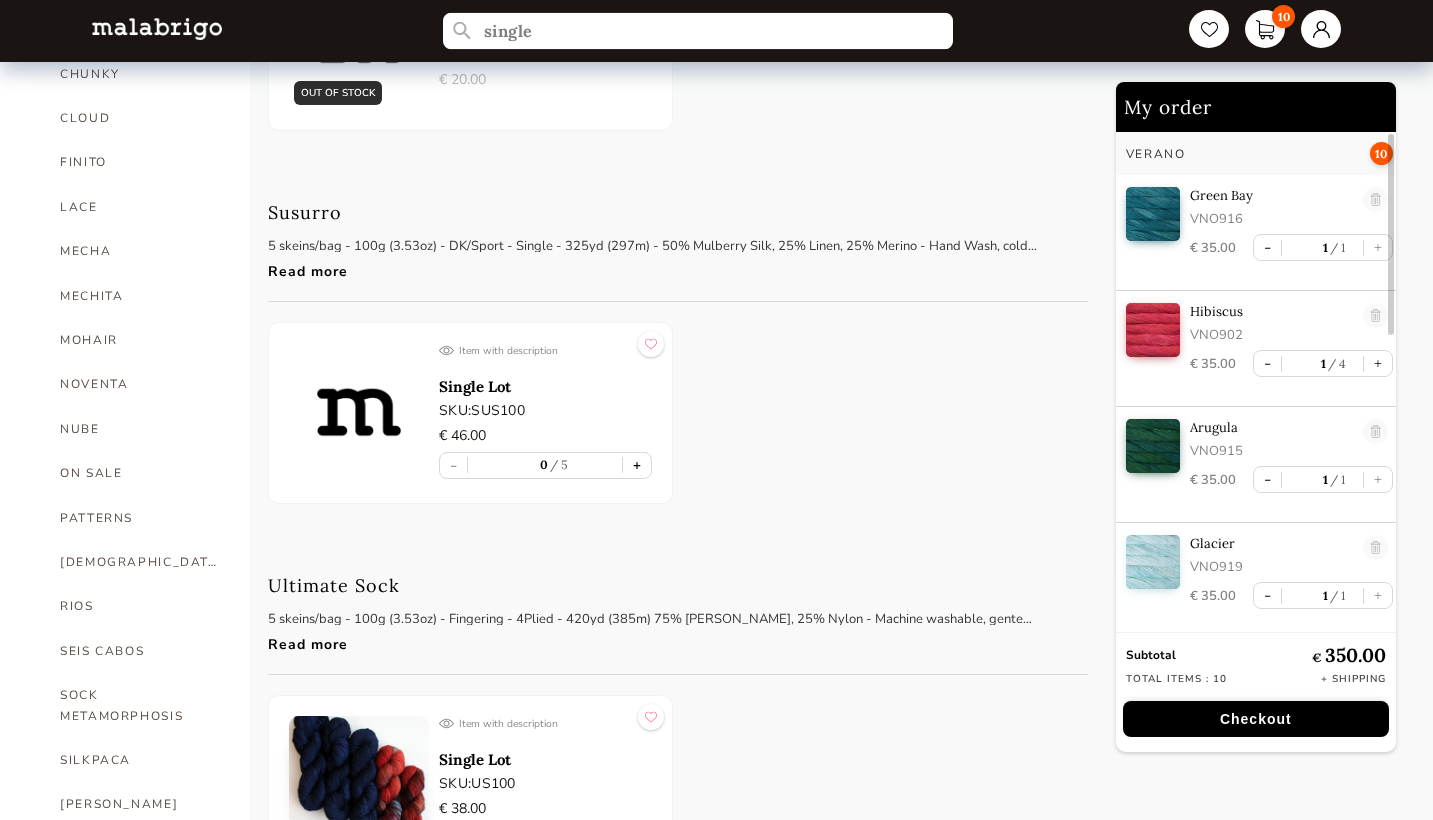 type on "single" 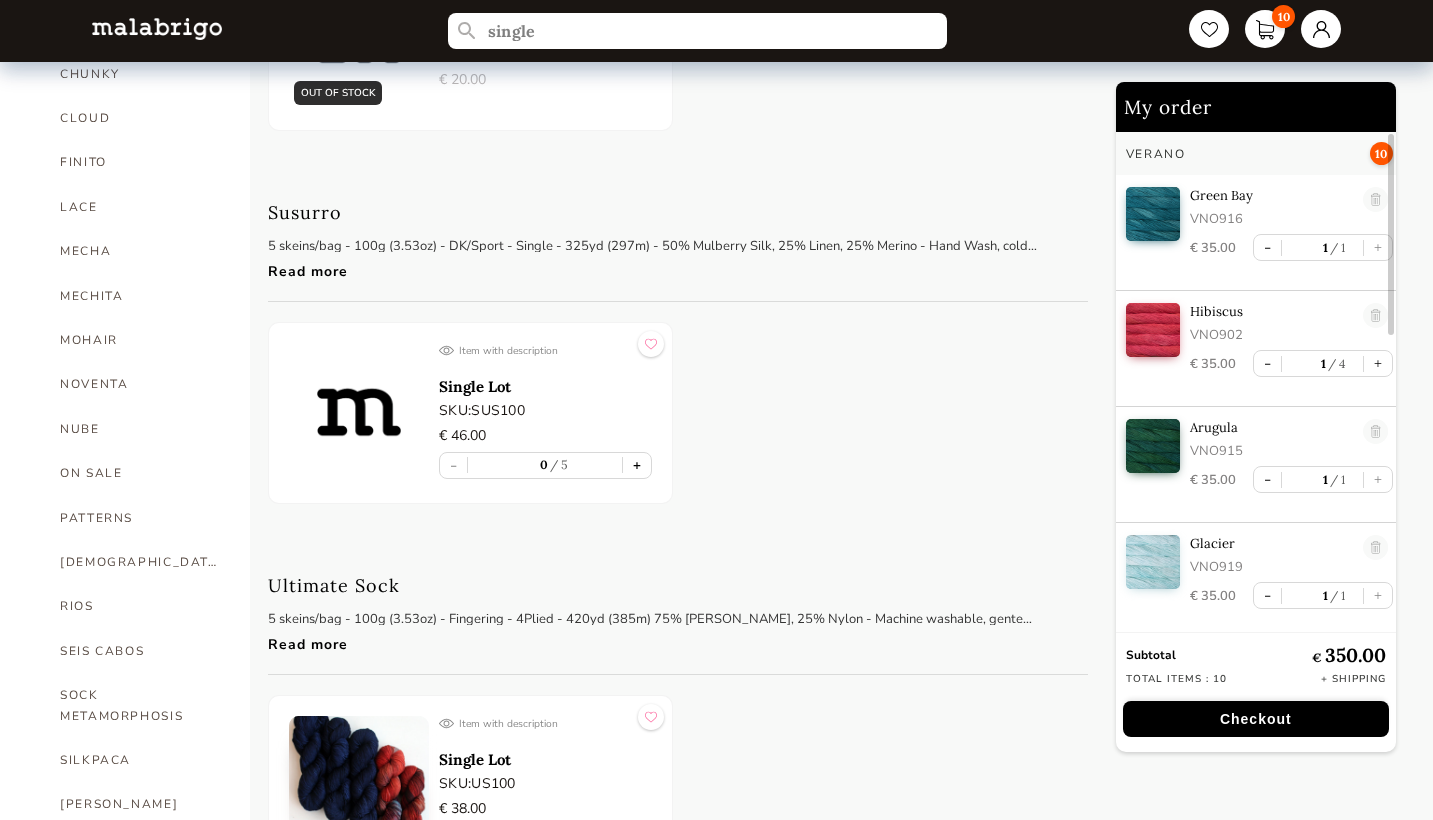 click on "+" at bounding box center [637, 465] 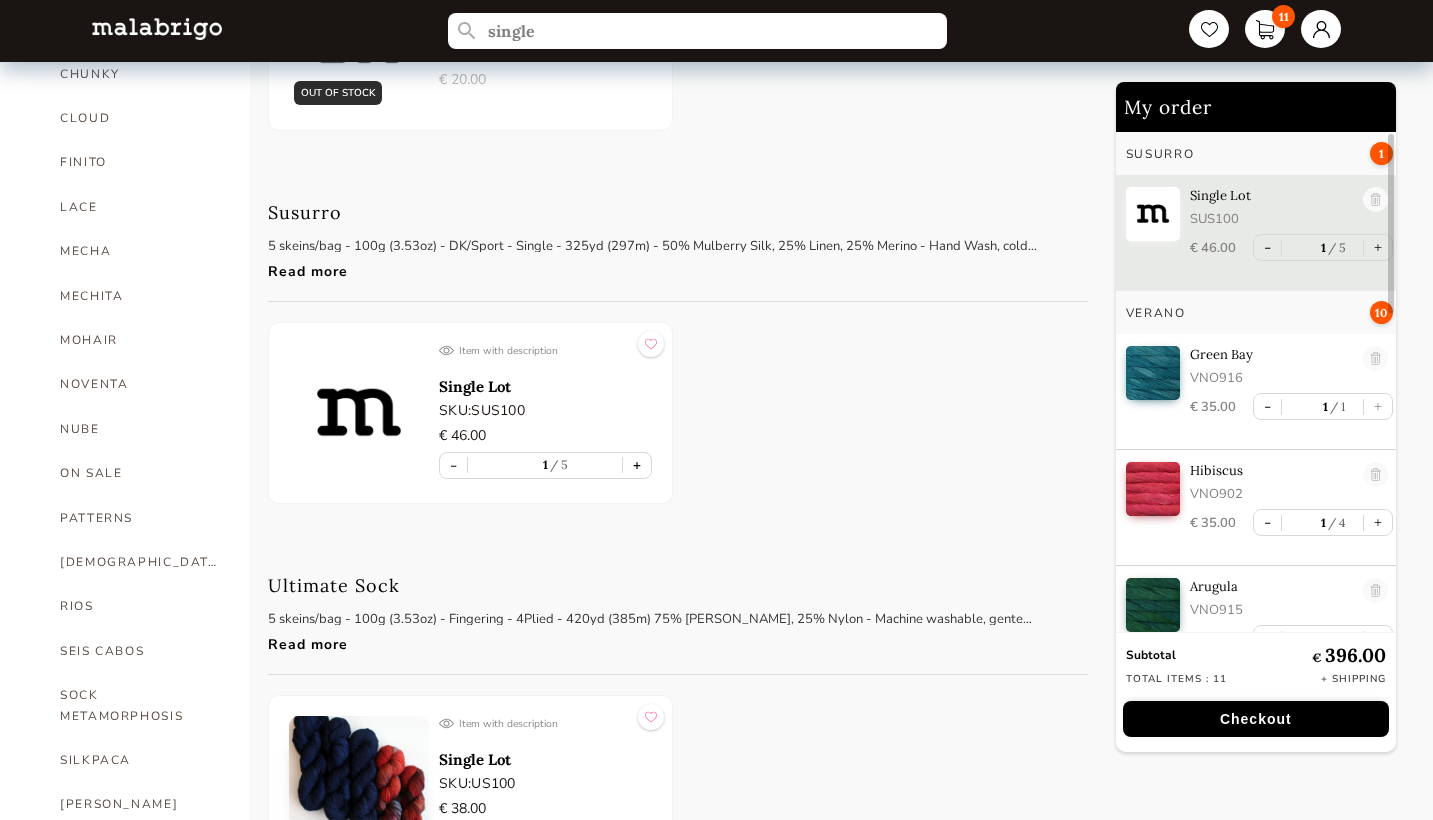 click on "+" at bounding box center [637, 465] 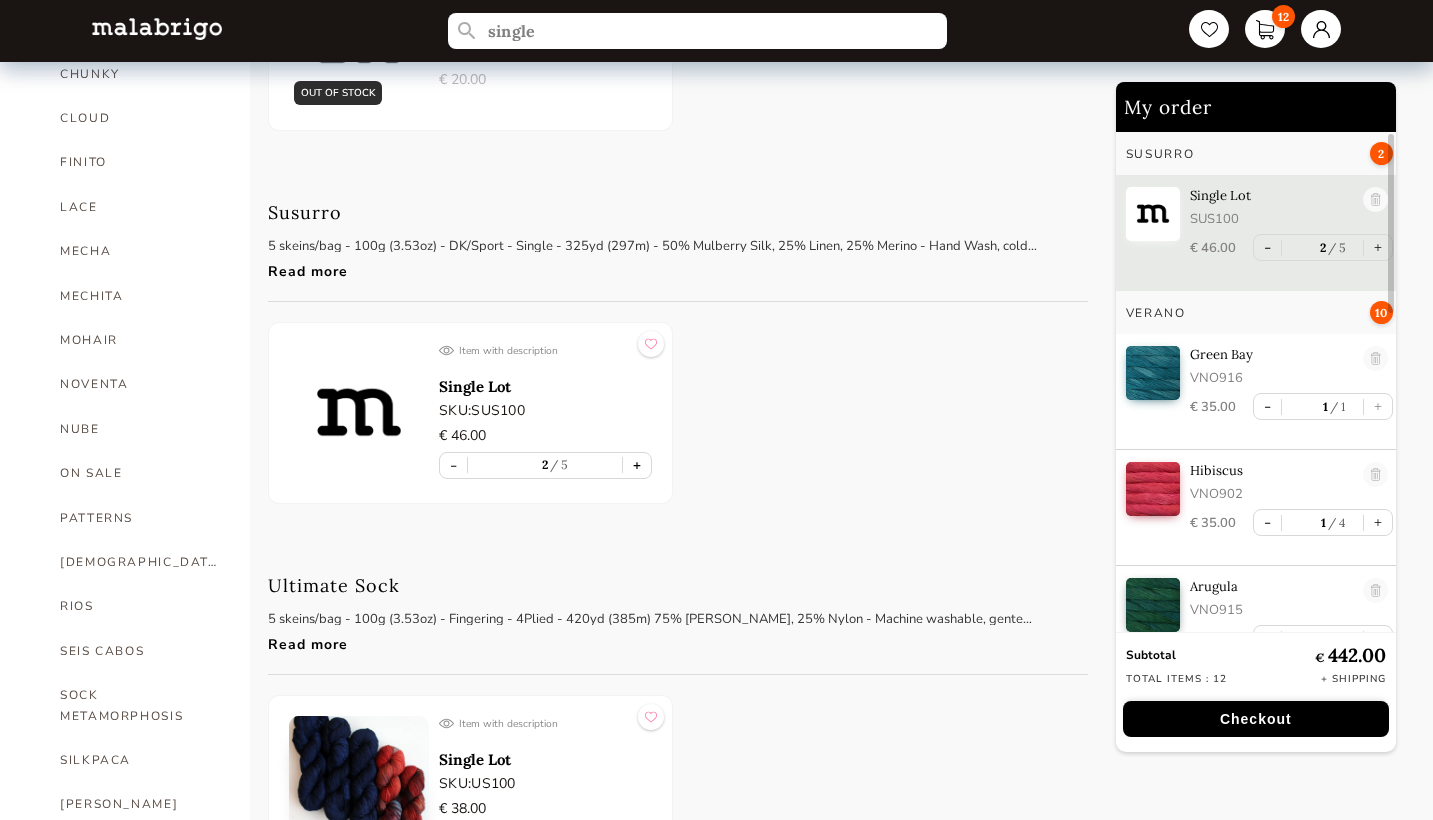 click on "+" at bounding box center (637, 465) 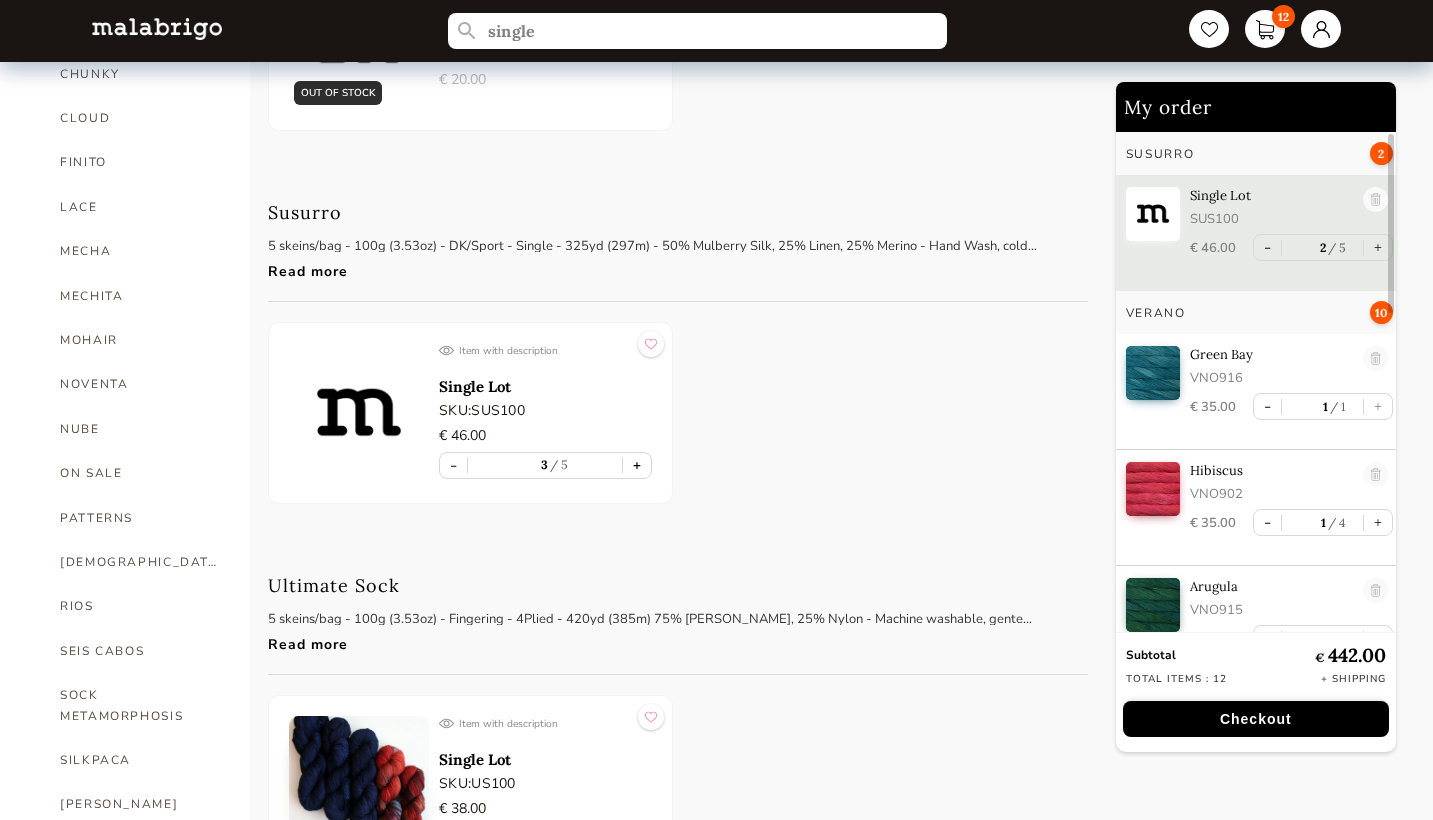 type on "3" 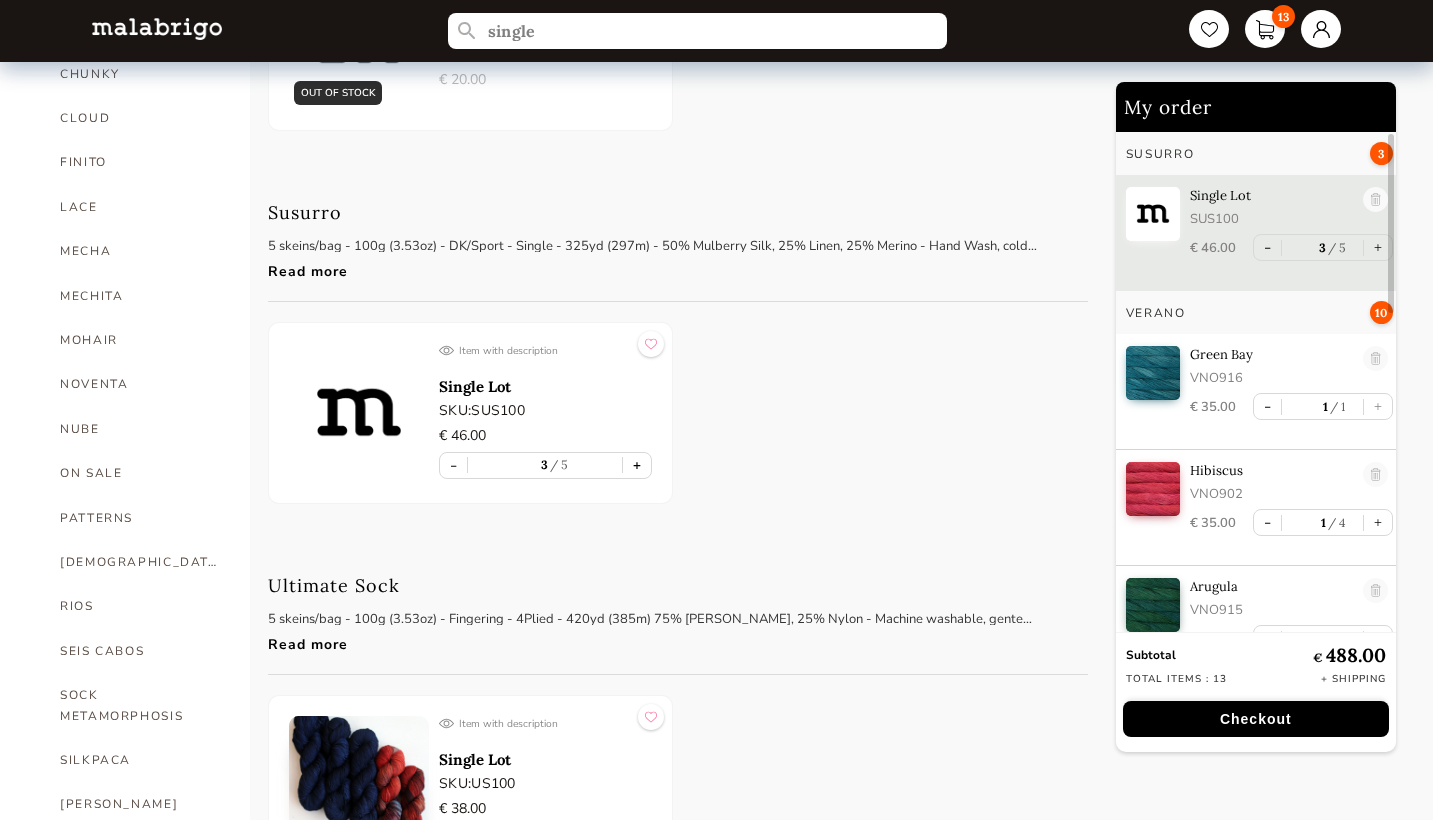click on "+" at bounding box center (637, 465) 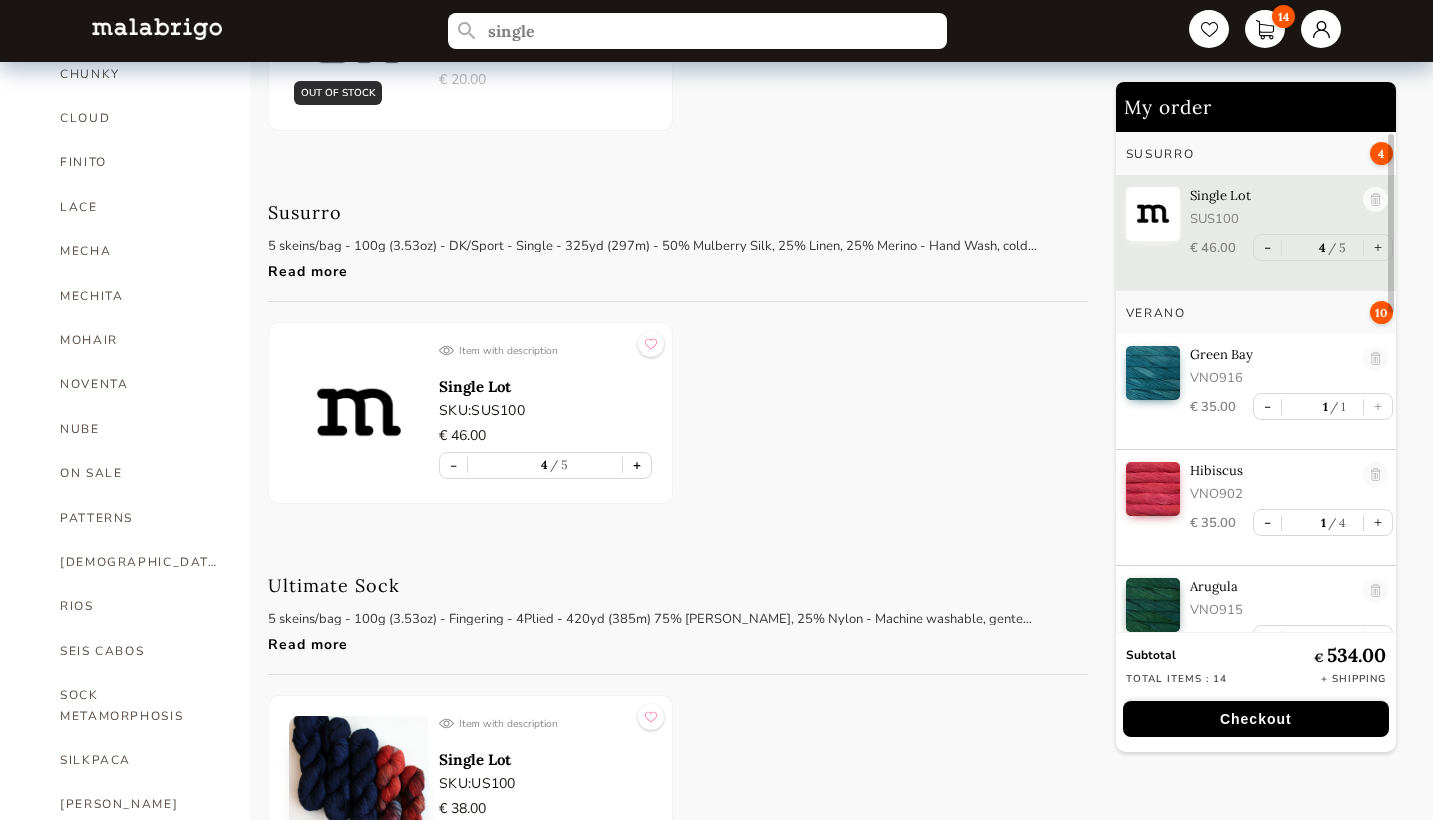 click on "+" at bounding box center (637, 465) 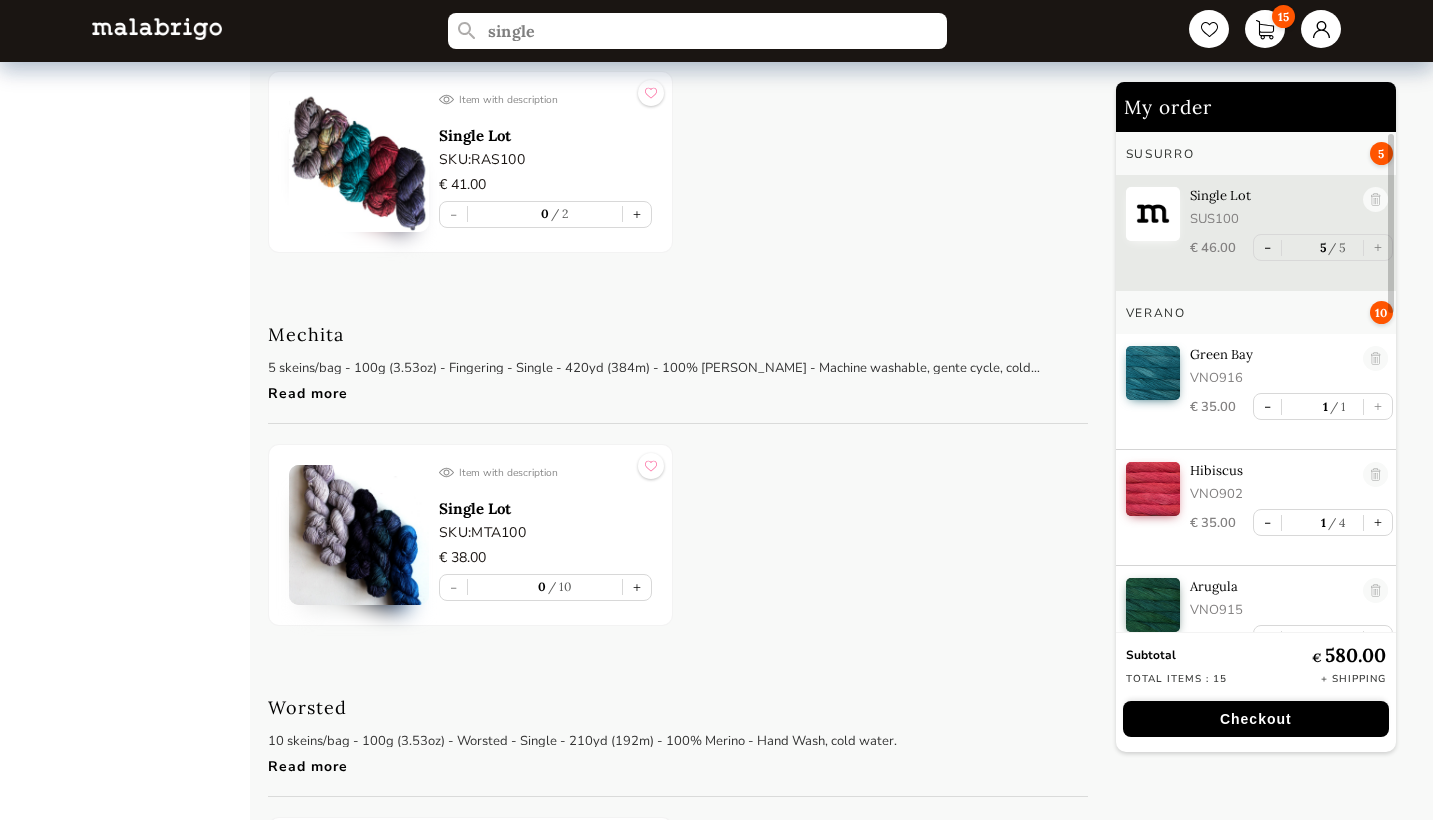 scroll, scrollTop: 3963, scrollLeft: 0, axis: vertical 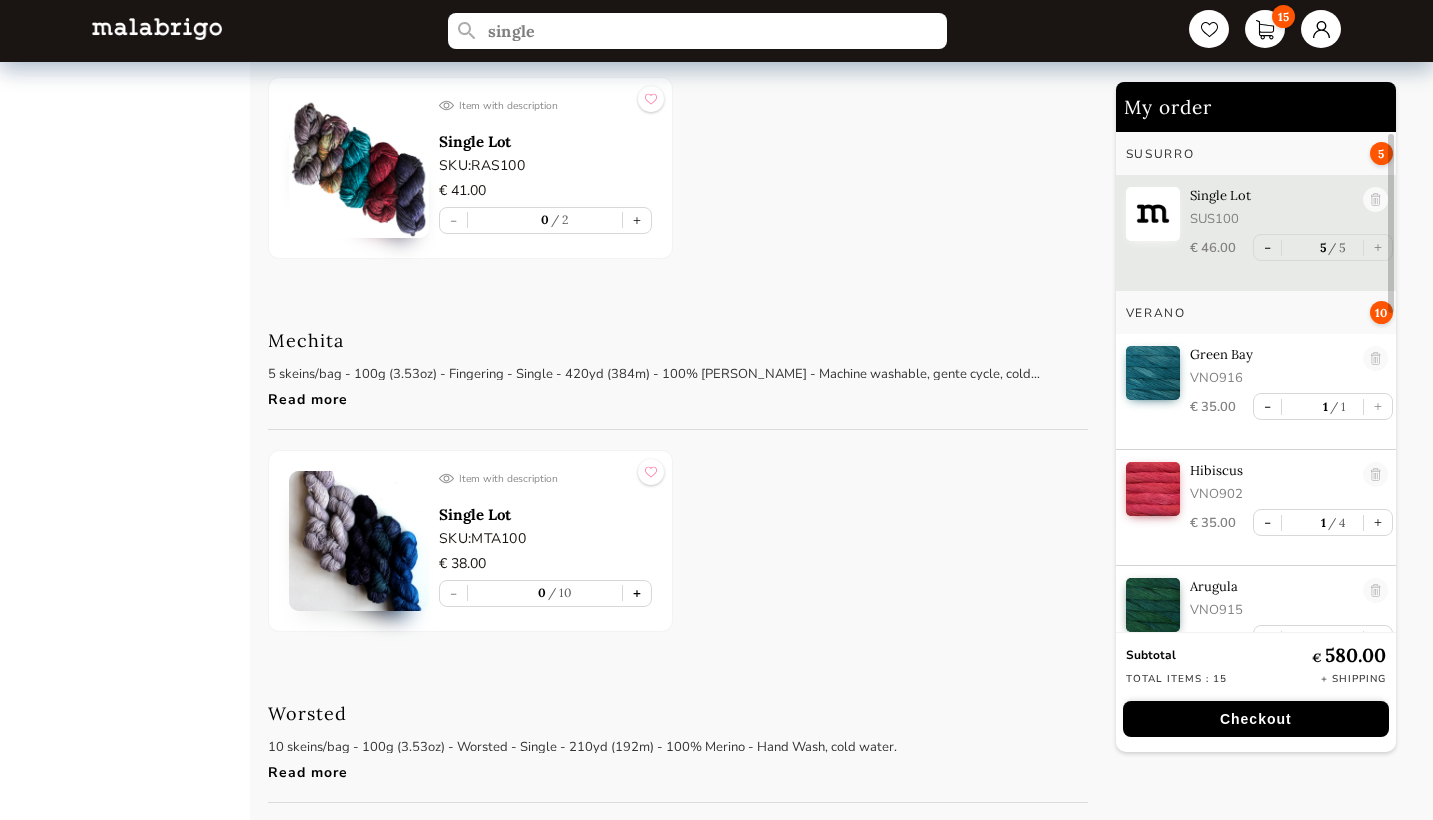 click on "+" at bounding box center [637, 593] 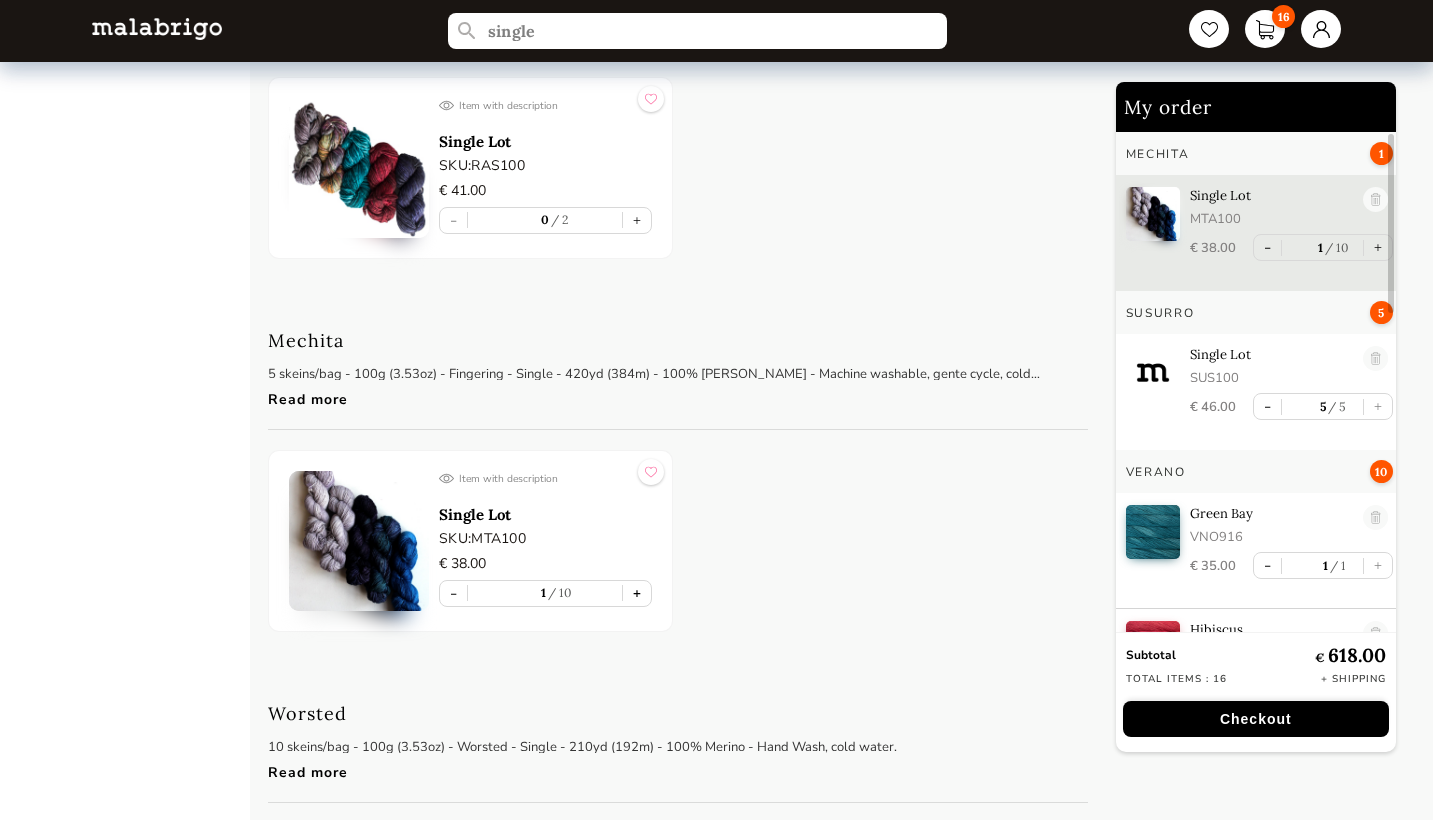 click on "+" at bounding box center (637, 593) 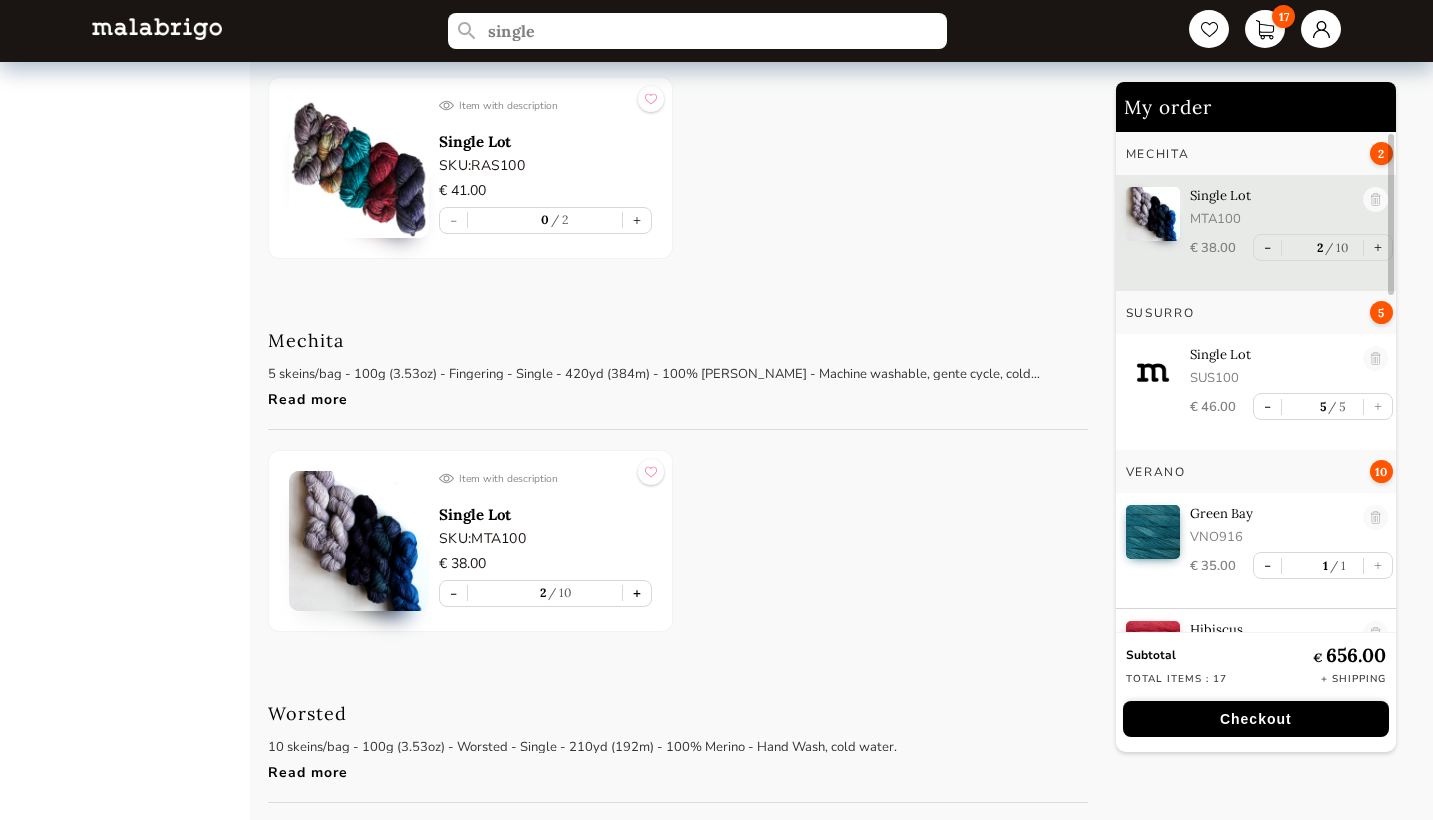 click on "+" at bounding box center (637, 593) 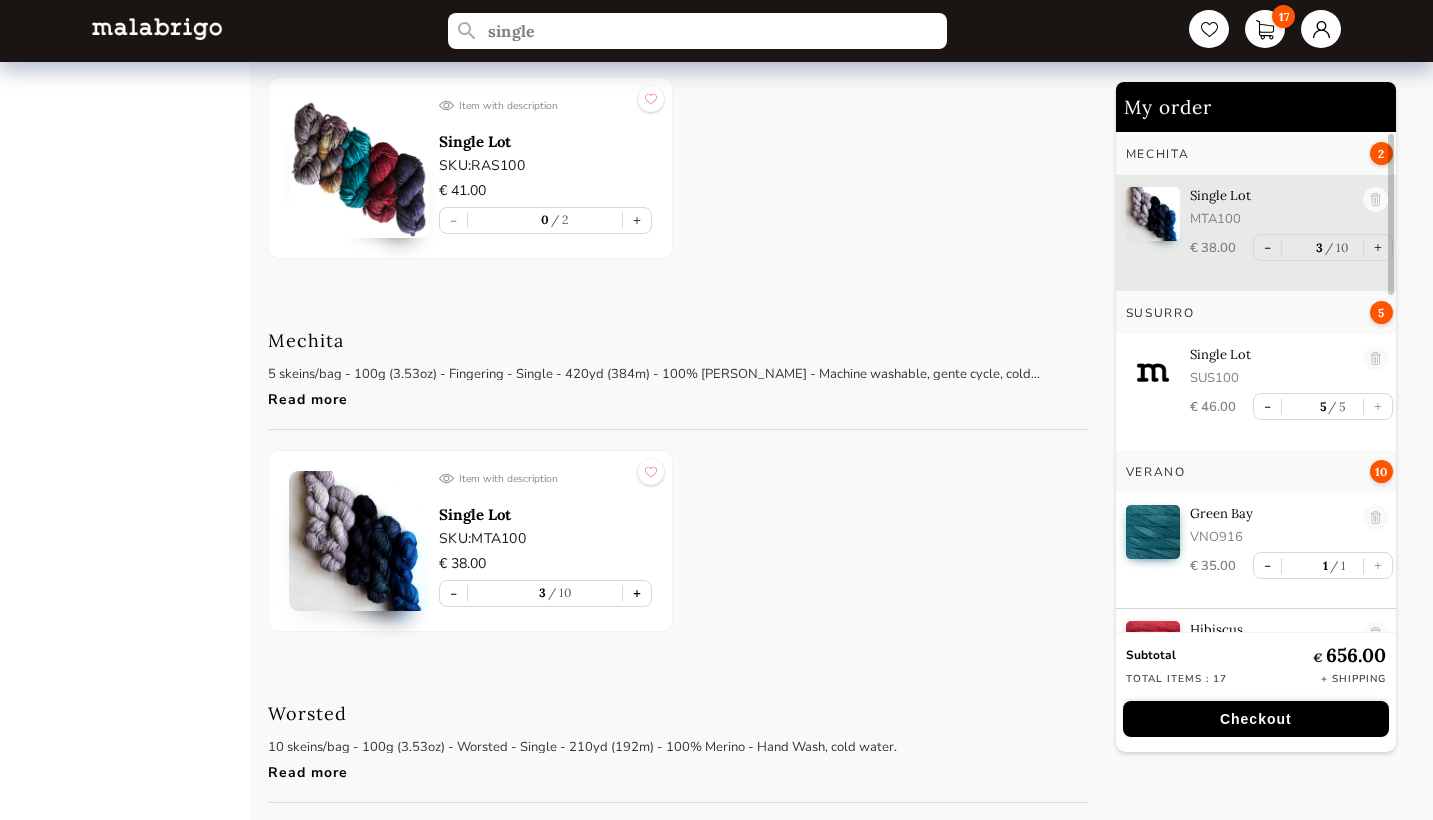 click on "+" at bounding box center [637, 593] 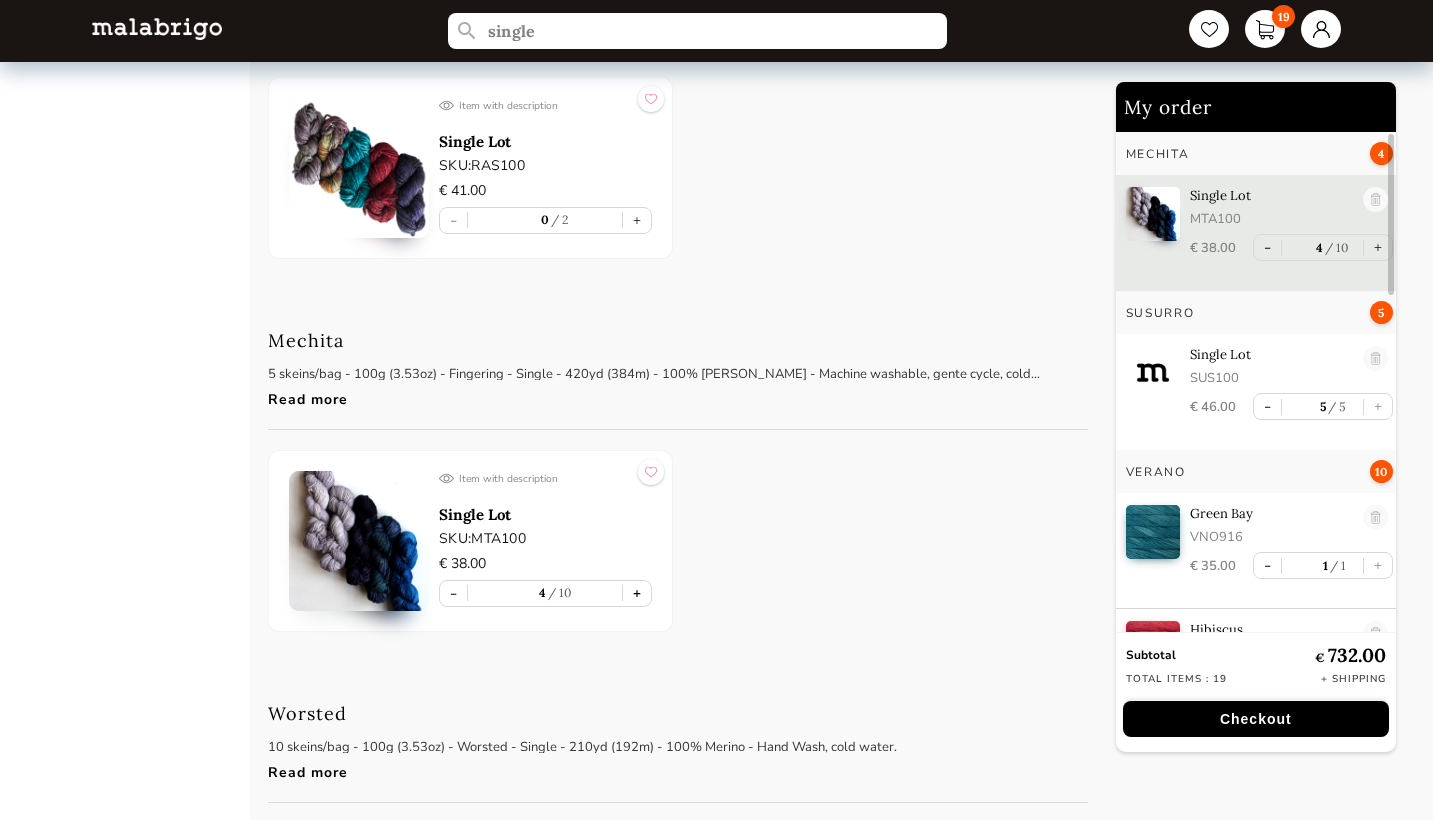 click on "+" at bounding box center (637, 593) 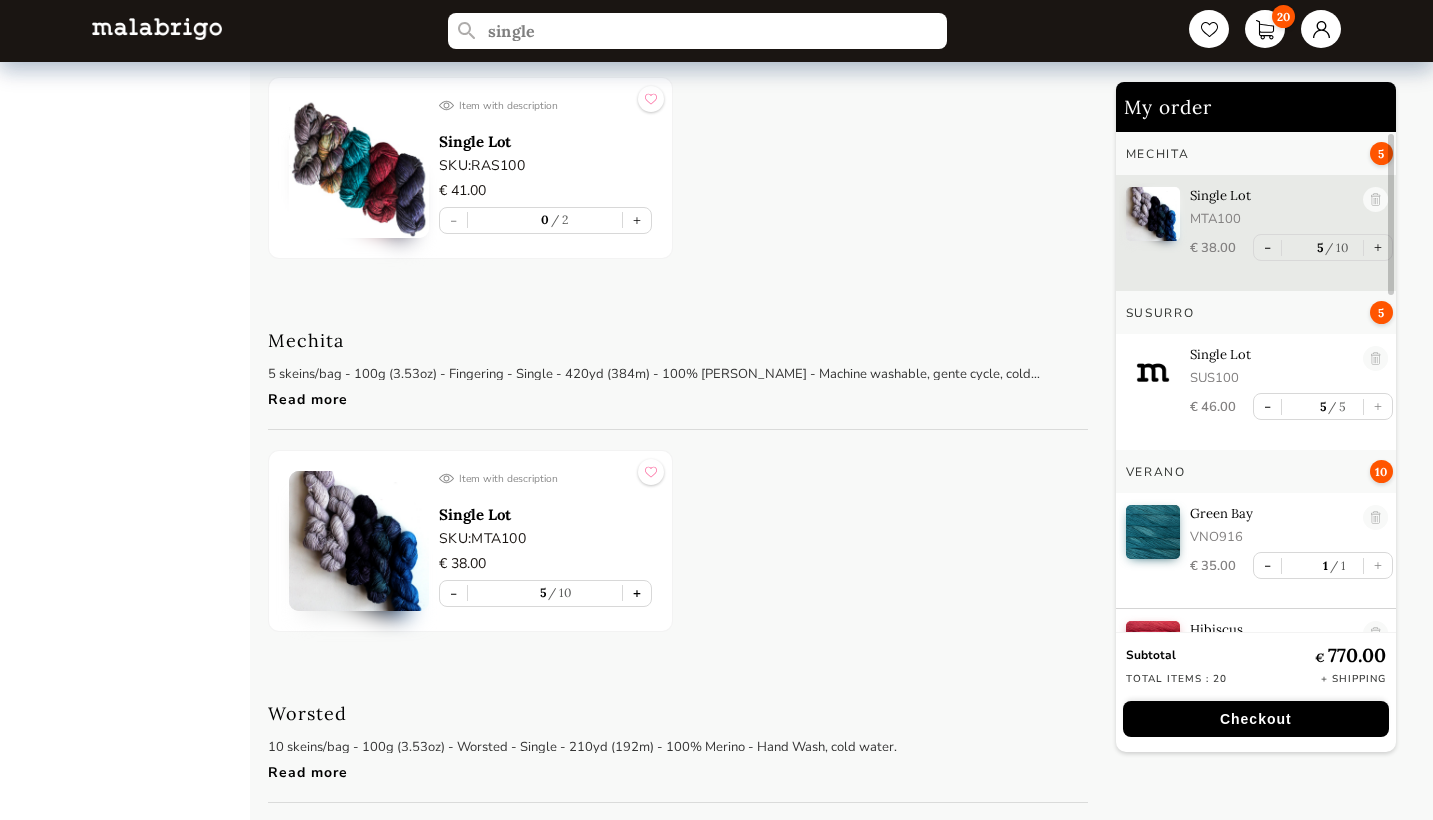 click on "+" at bounding box center (637, 593) 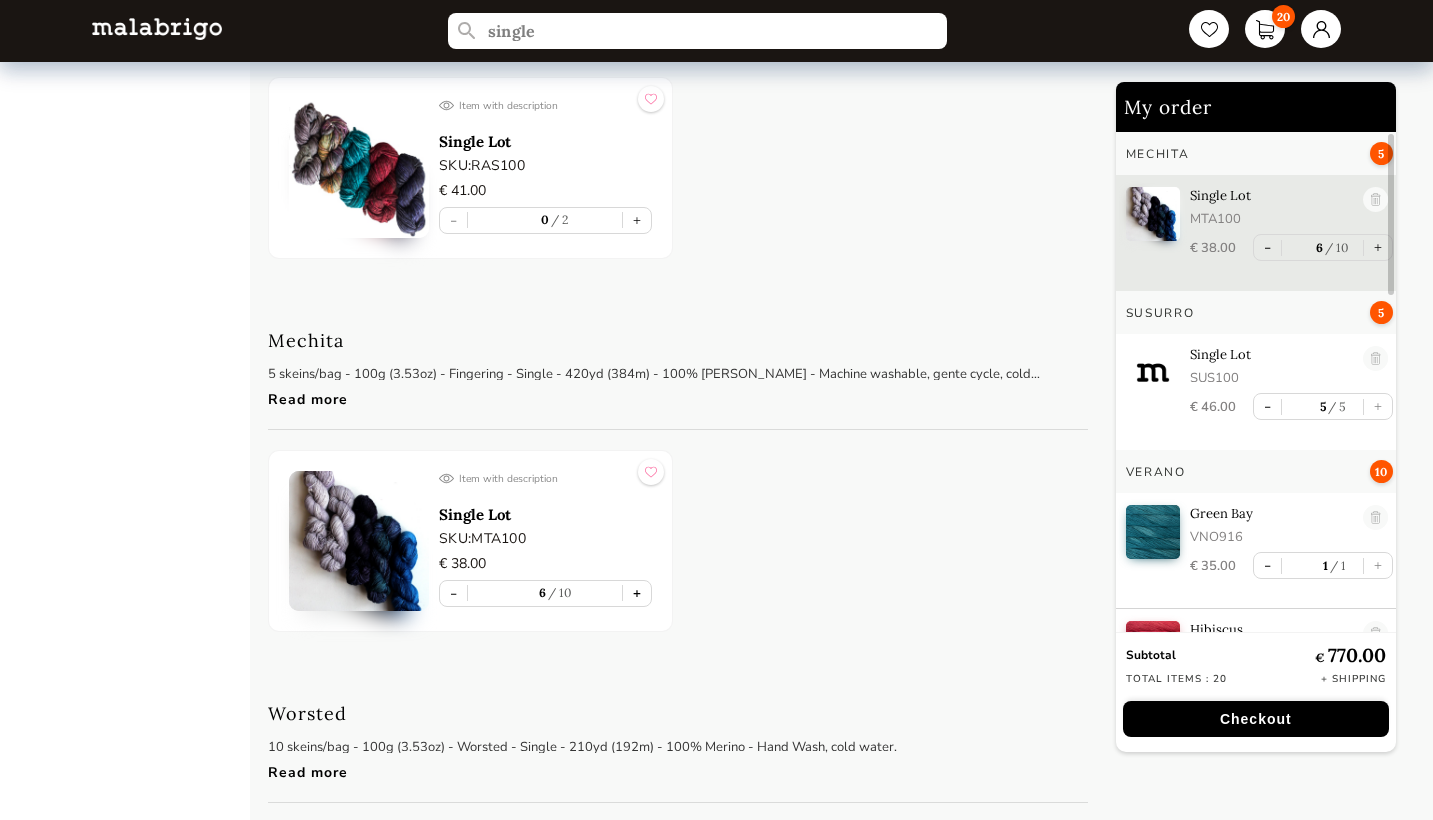 click on "+" at bounding box center (637, 593) 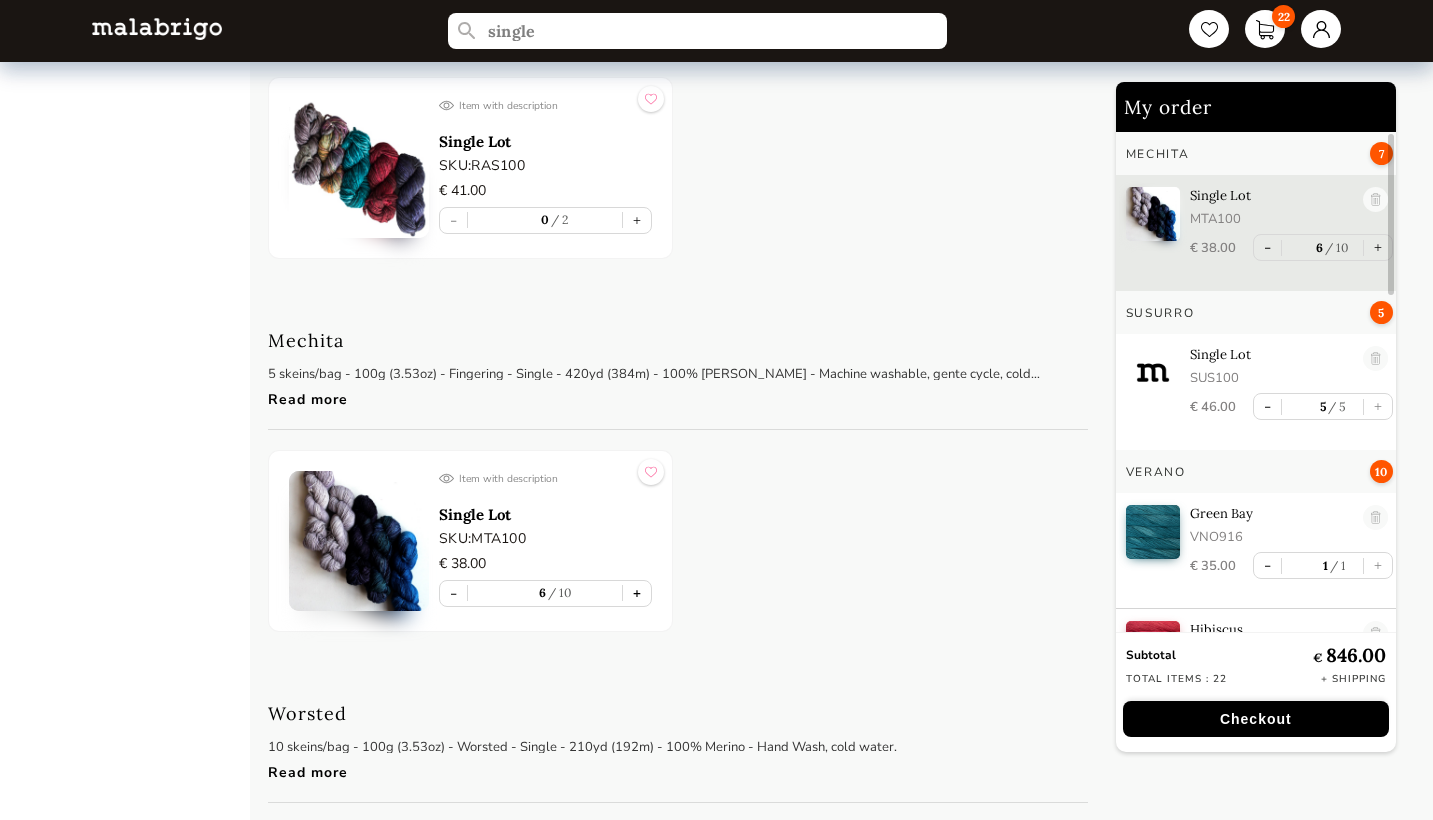 type on "7" 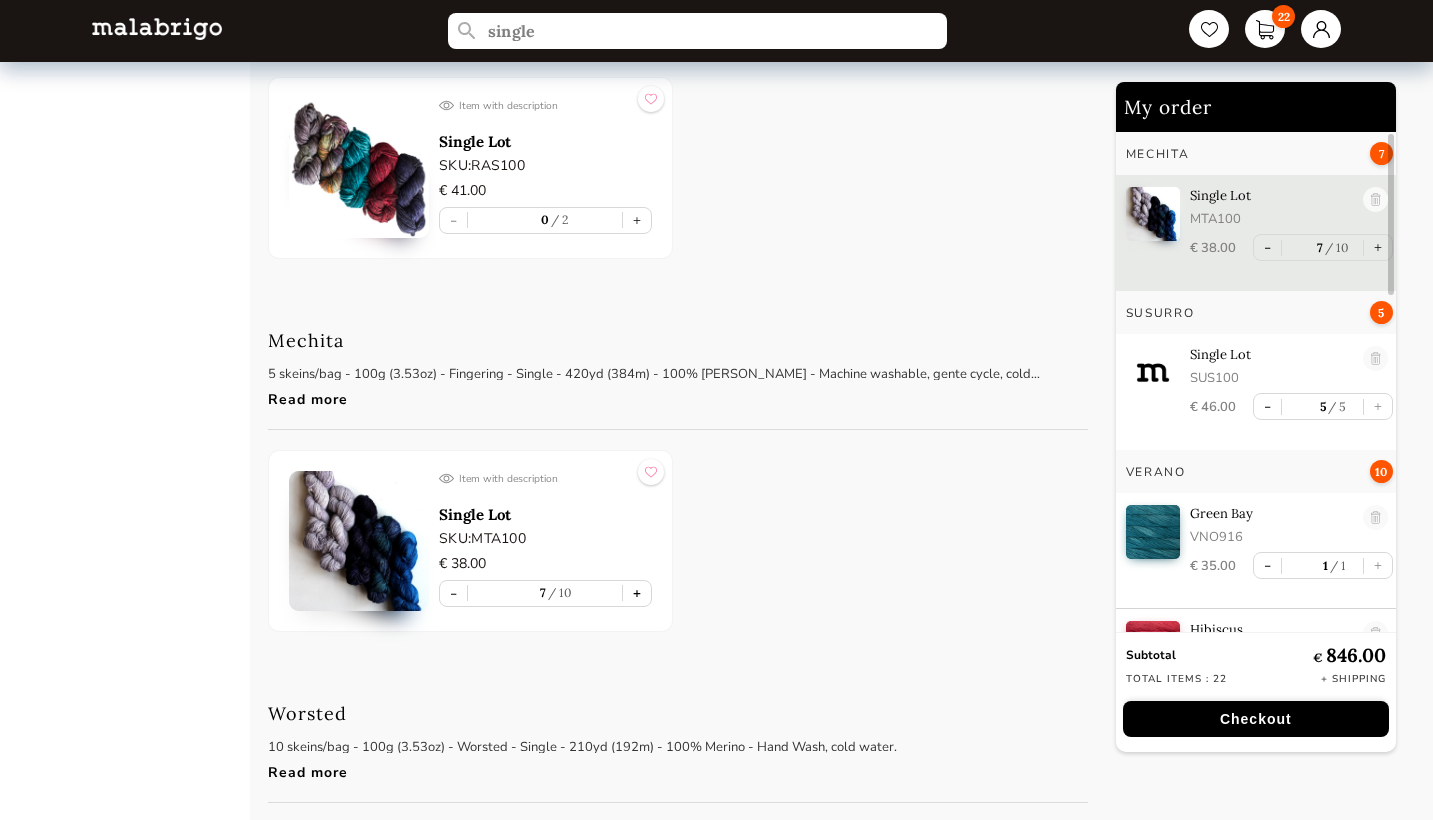 click on "+" at bounding box center [637, 593] 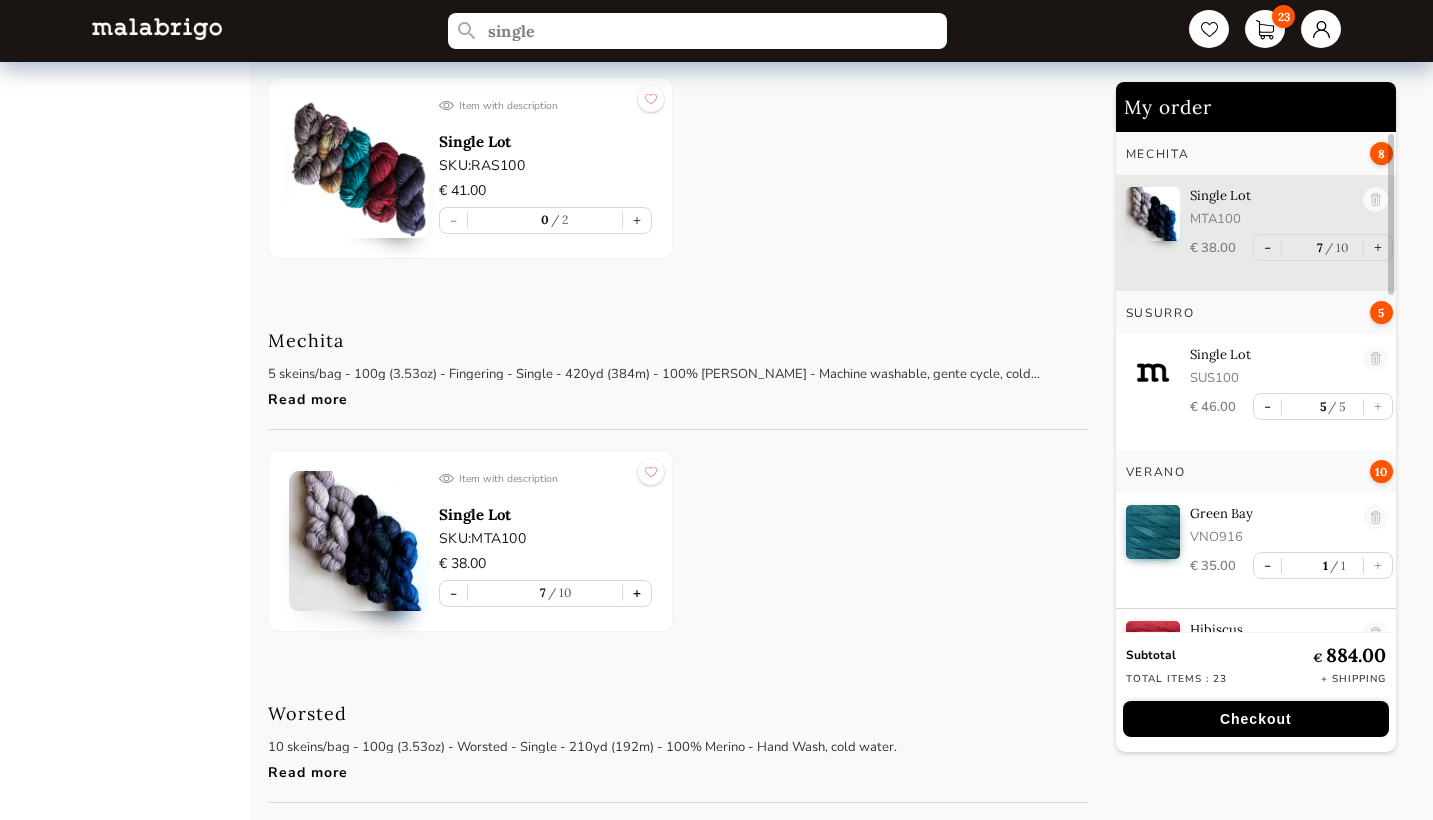 type on "8" 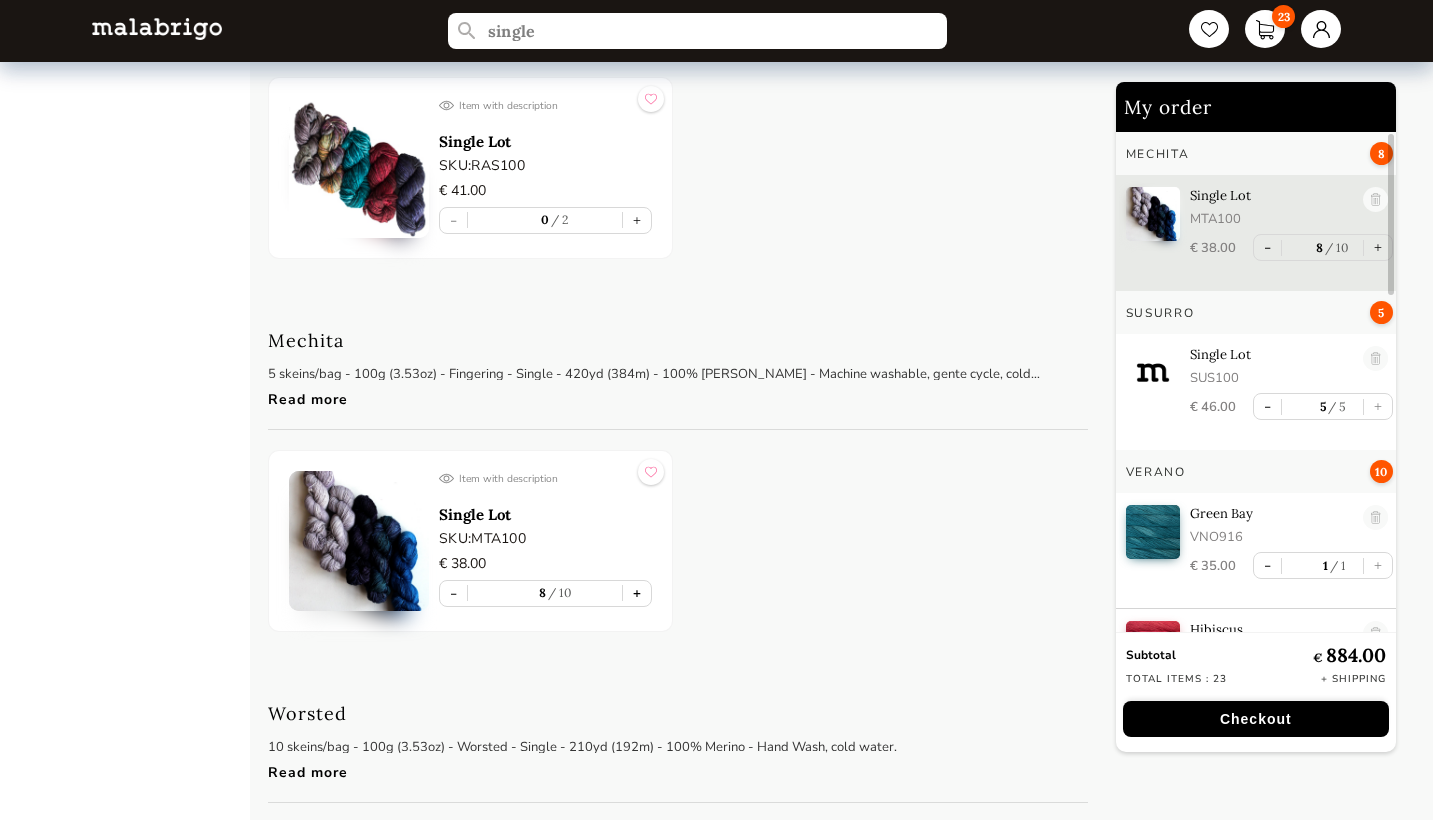 click on "+" at bounding box center [637, 593] 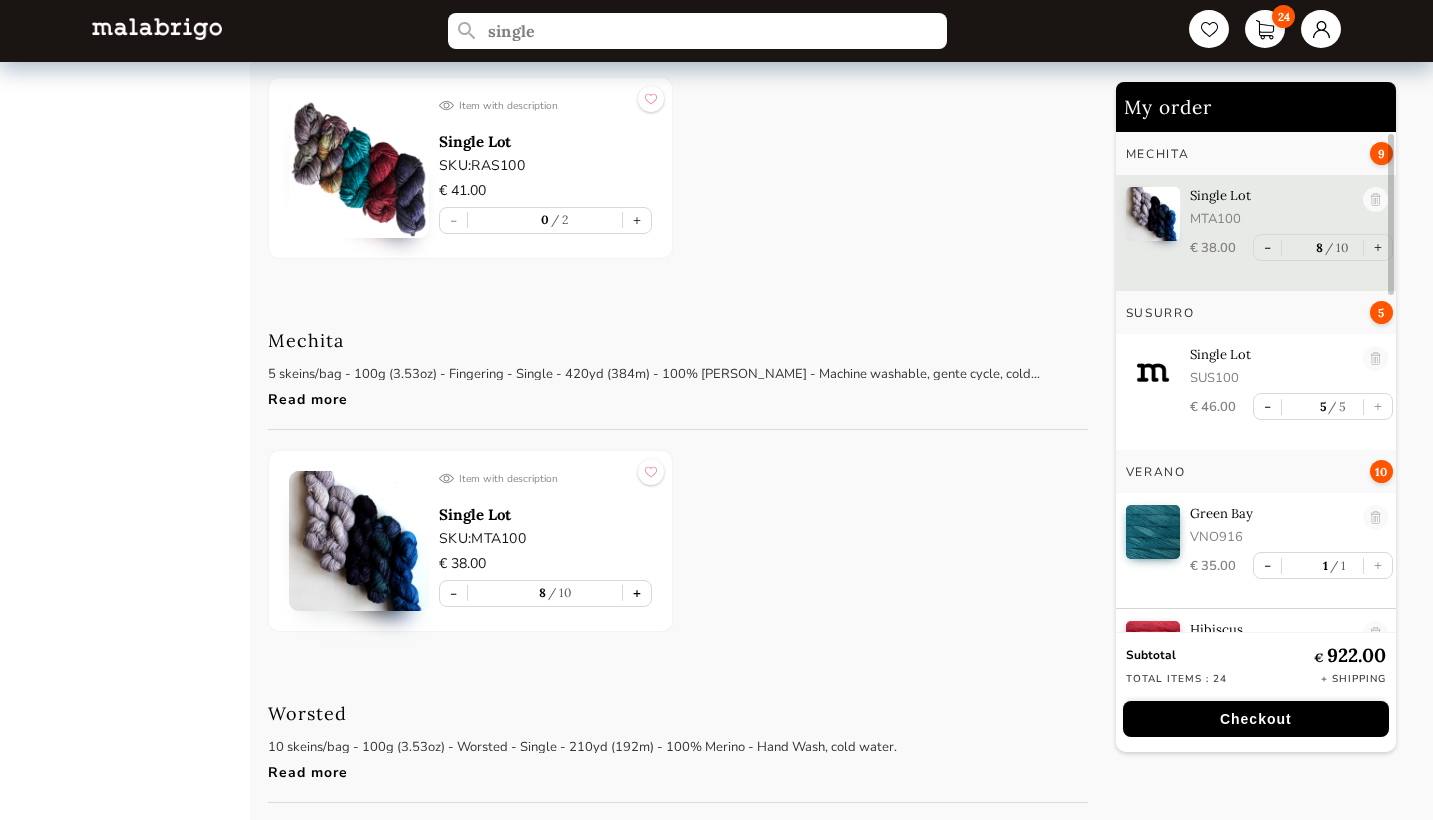 type on "9" 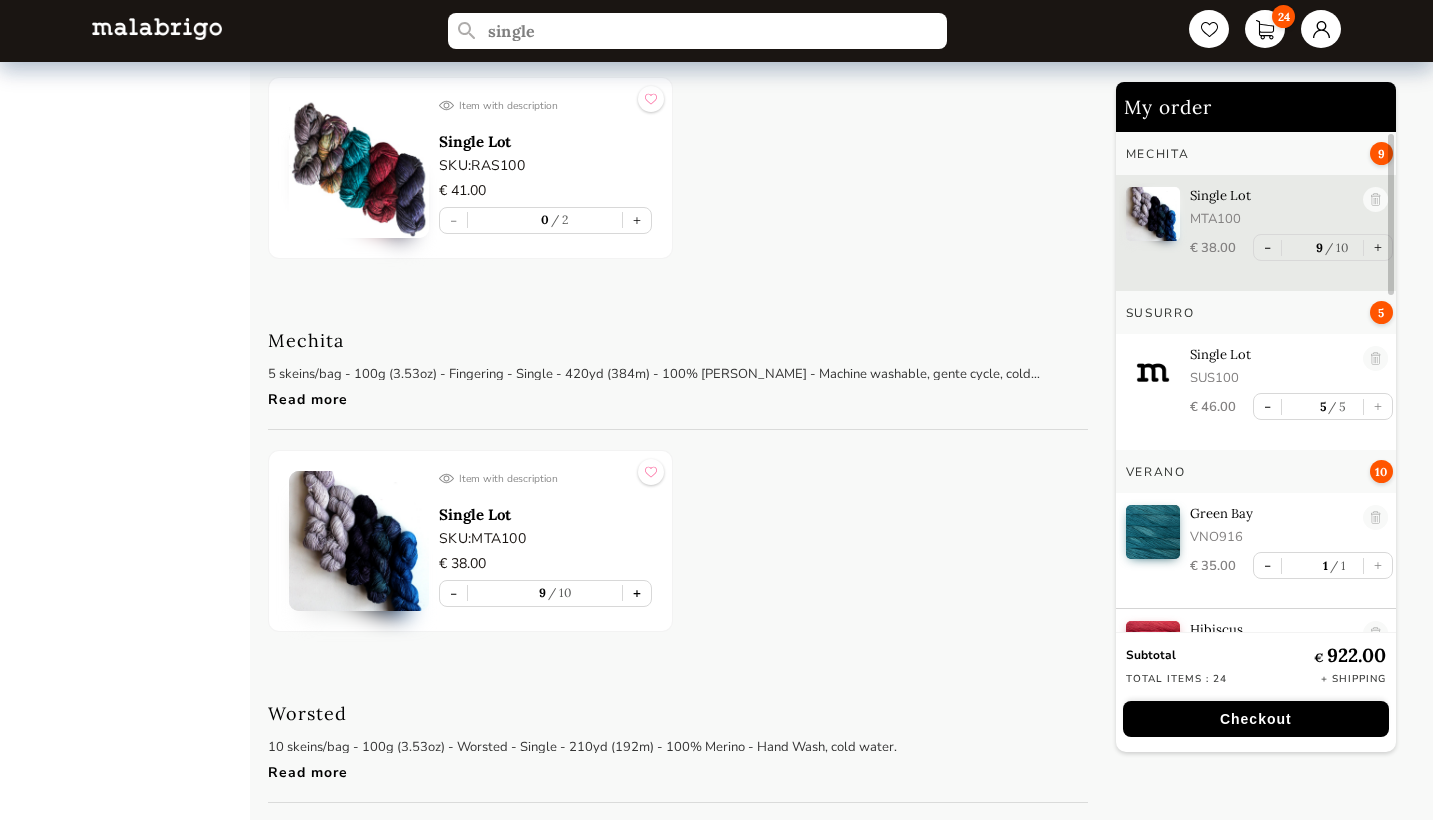 click on "+" at bounding box center [637, 593] 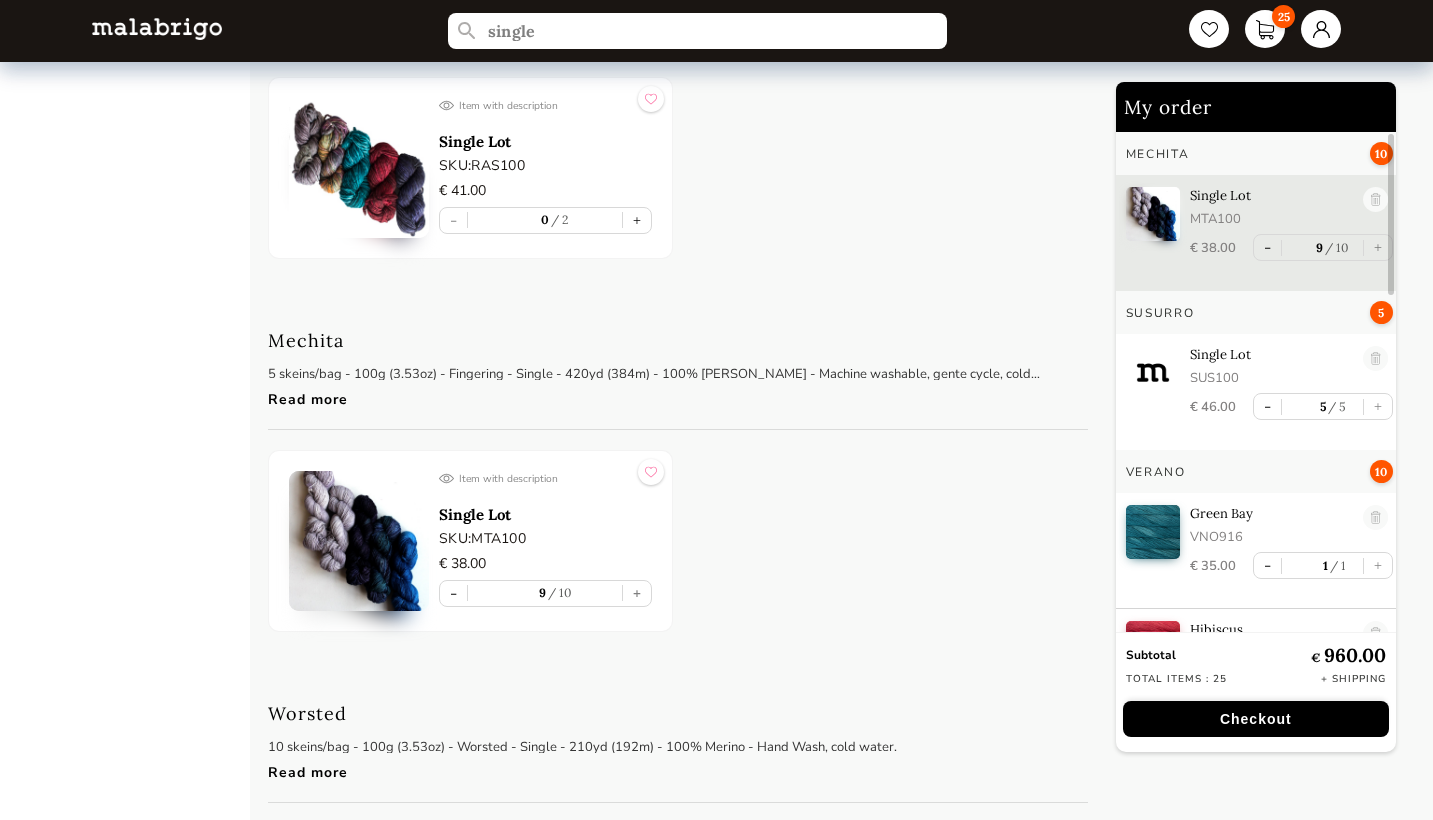 type on "10" 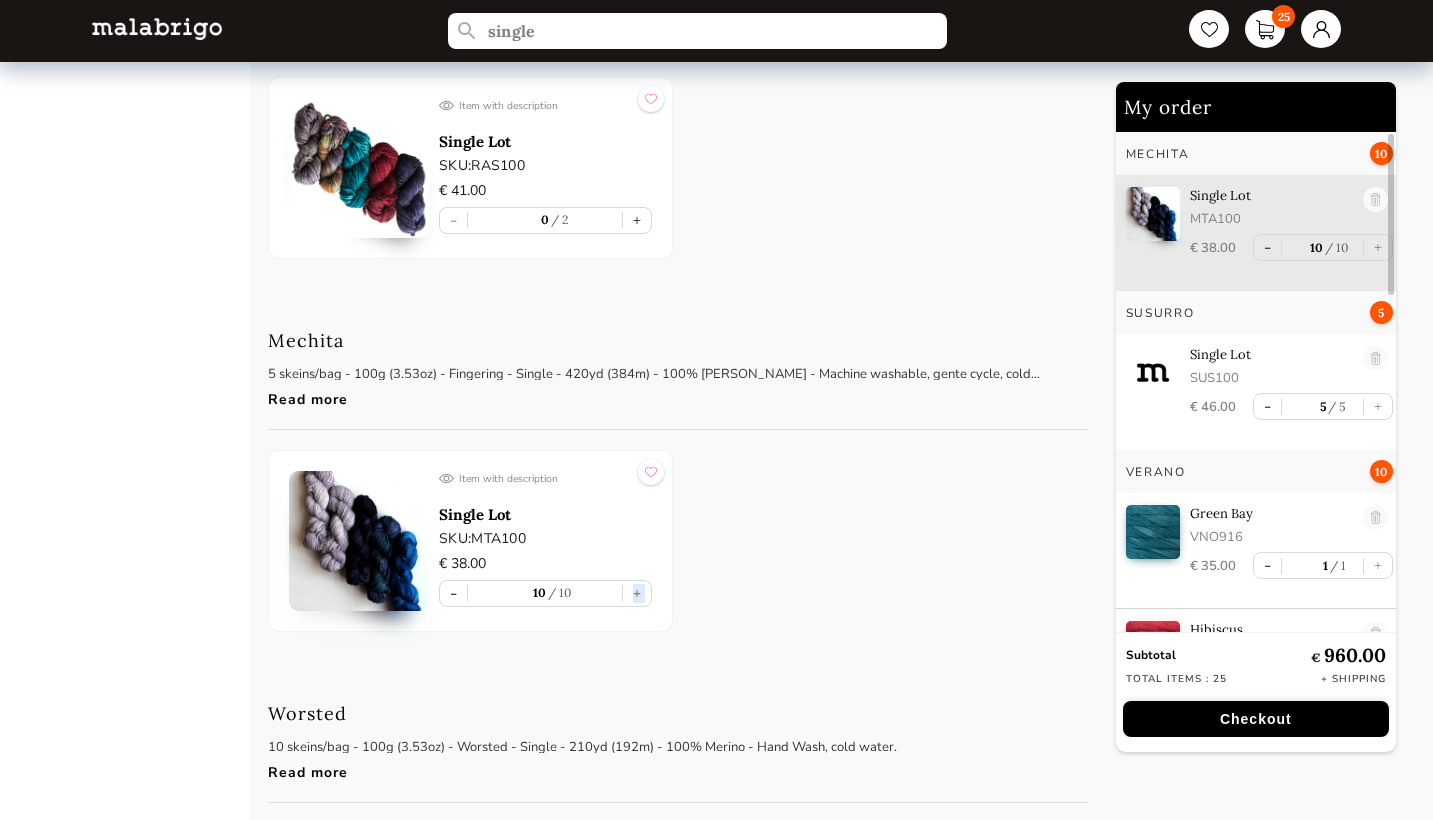 click on "- 10 10 +" at bounding box center (545, 593) 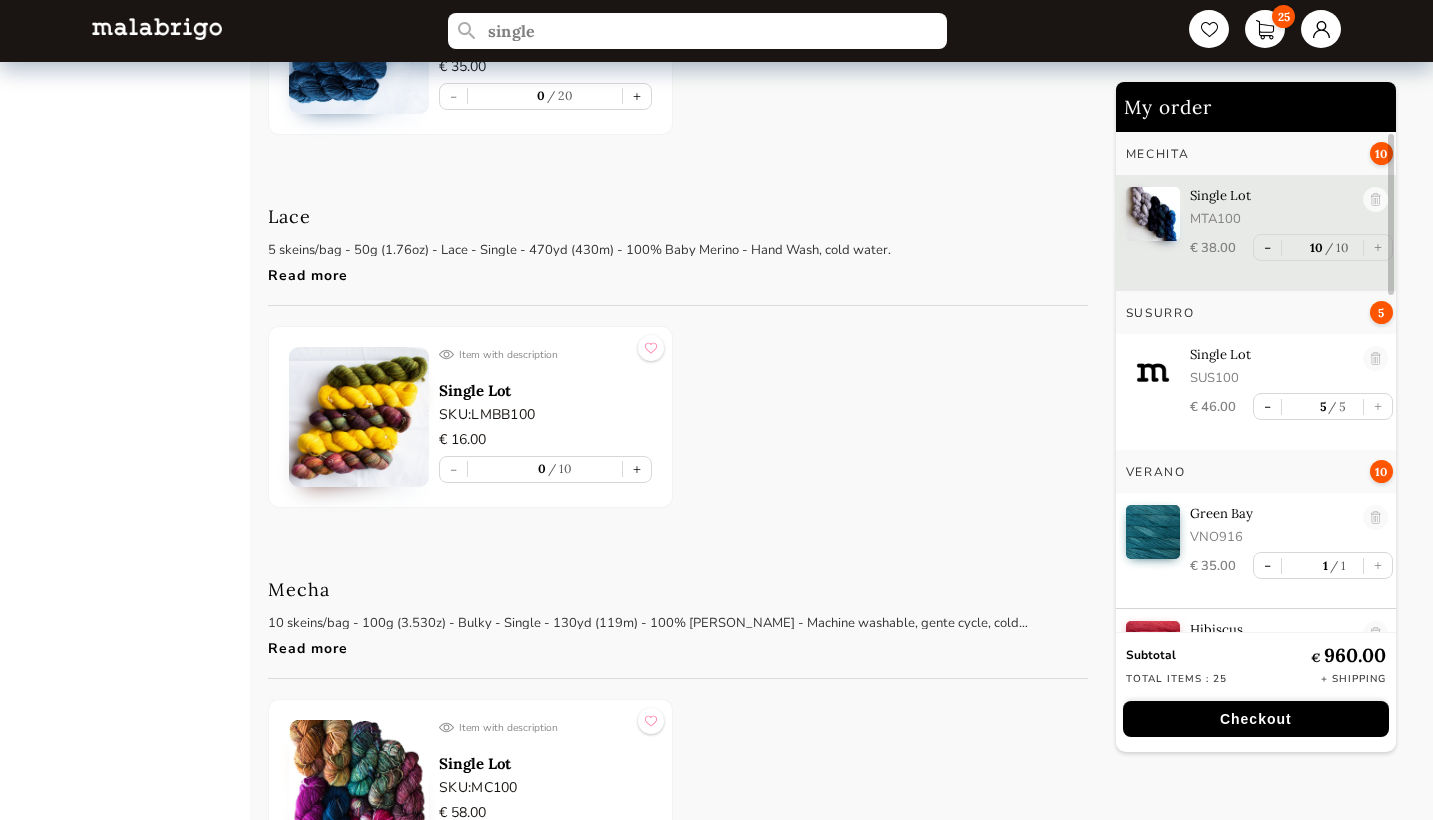 scroll, scrollTop: 5954, scrollLeft: 0, axis: vertical 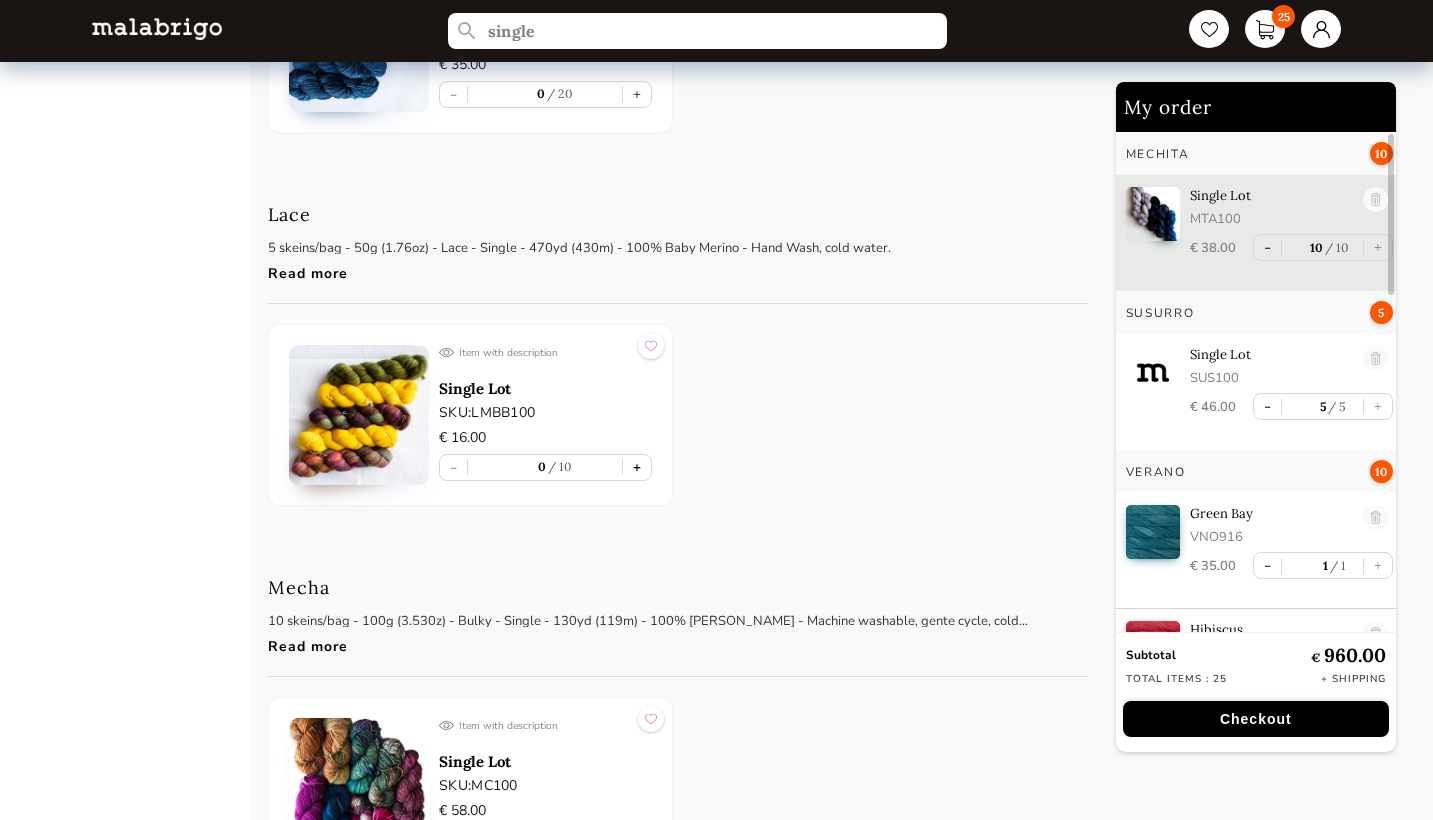 click on "+" at bounding box center [637, 467] 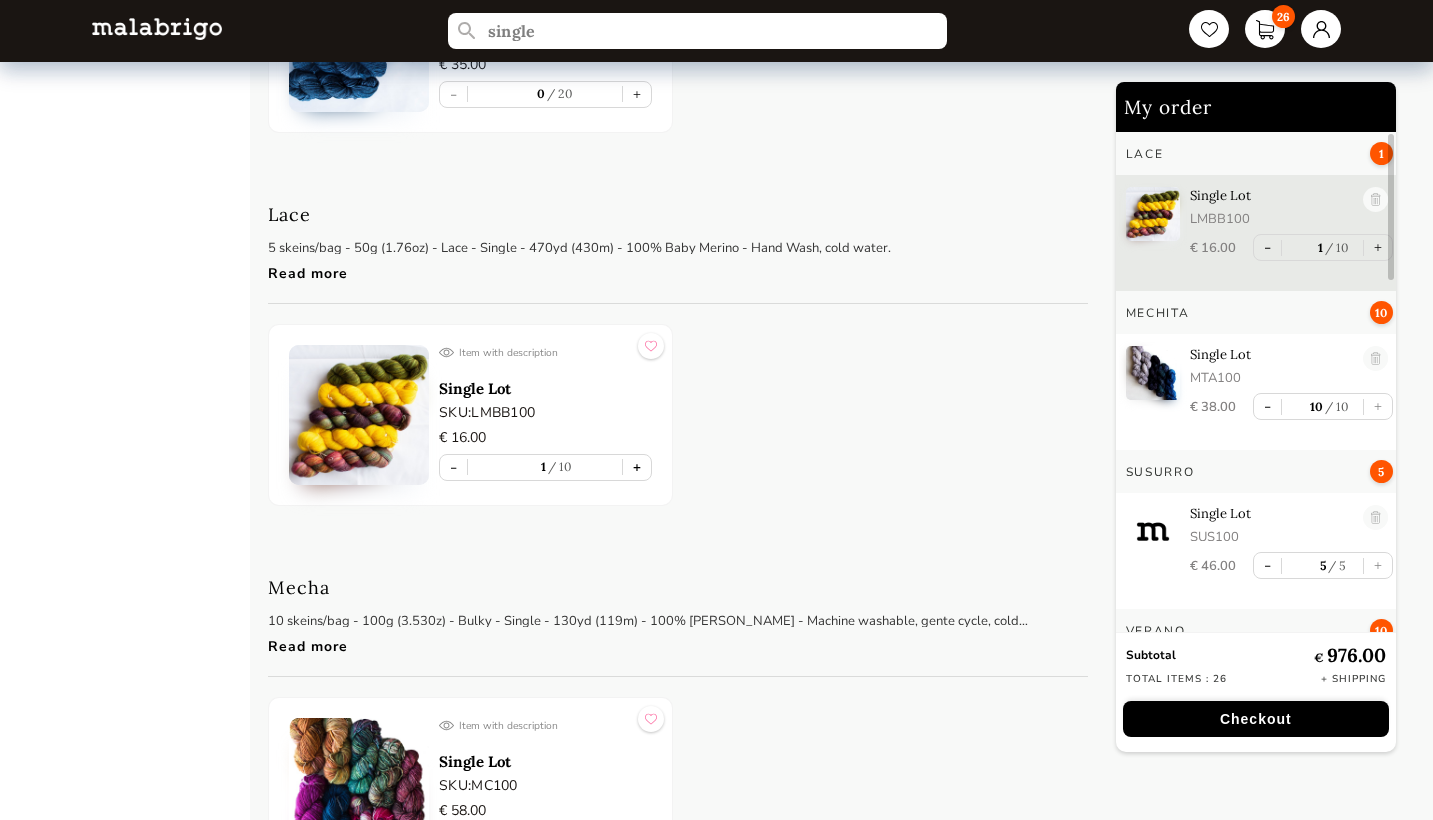 click on "+" at bounding box center [637, 467] 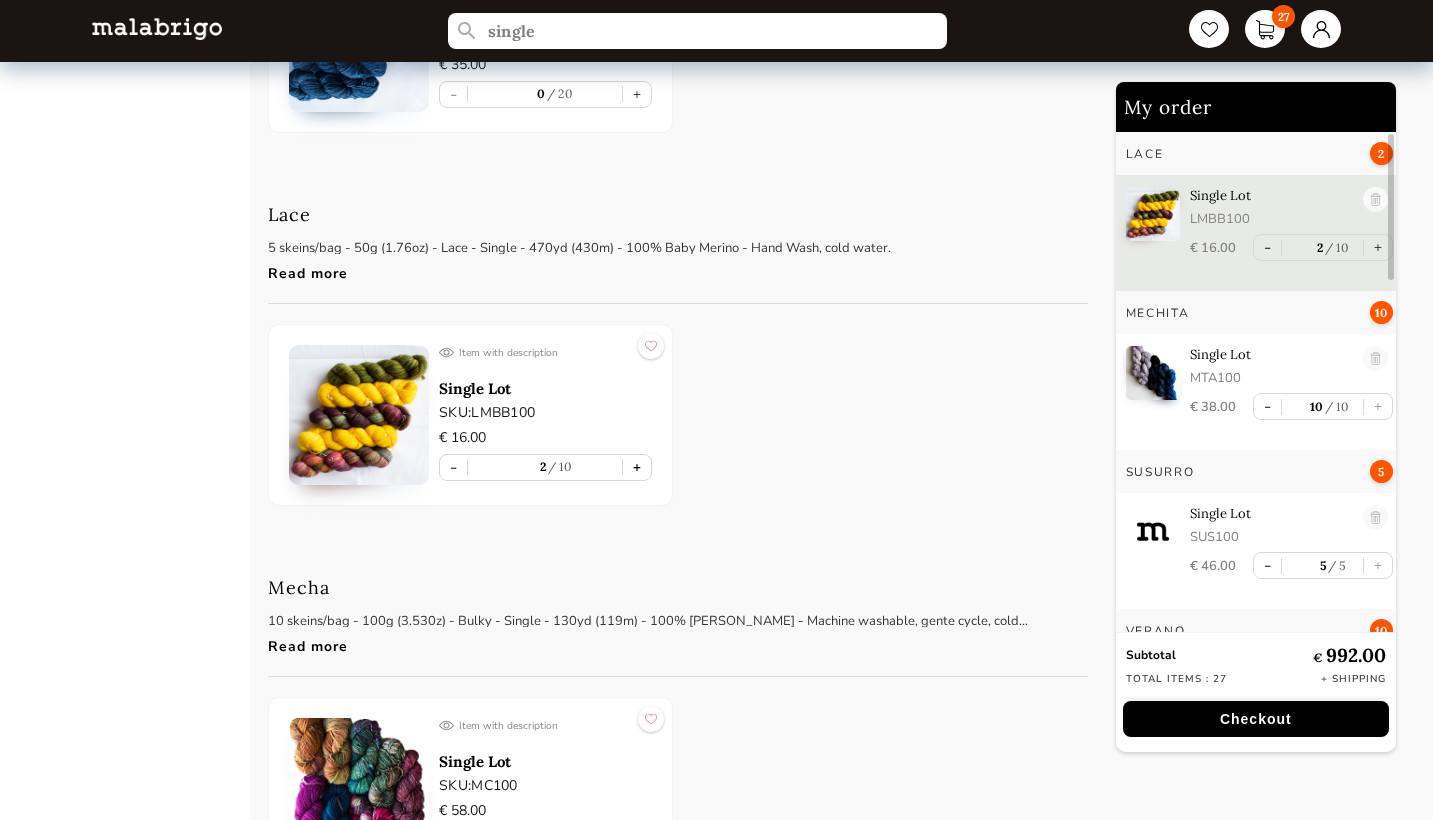 click on "+" at bounding box center (637, 467) 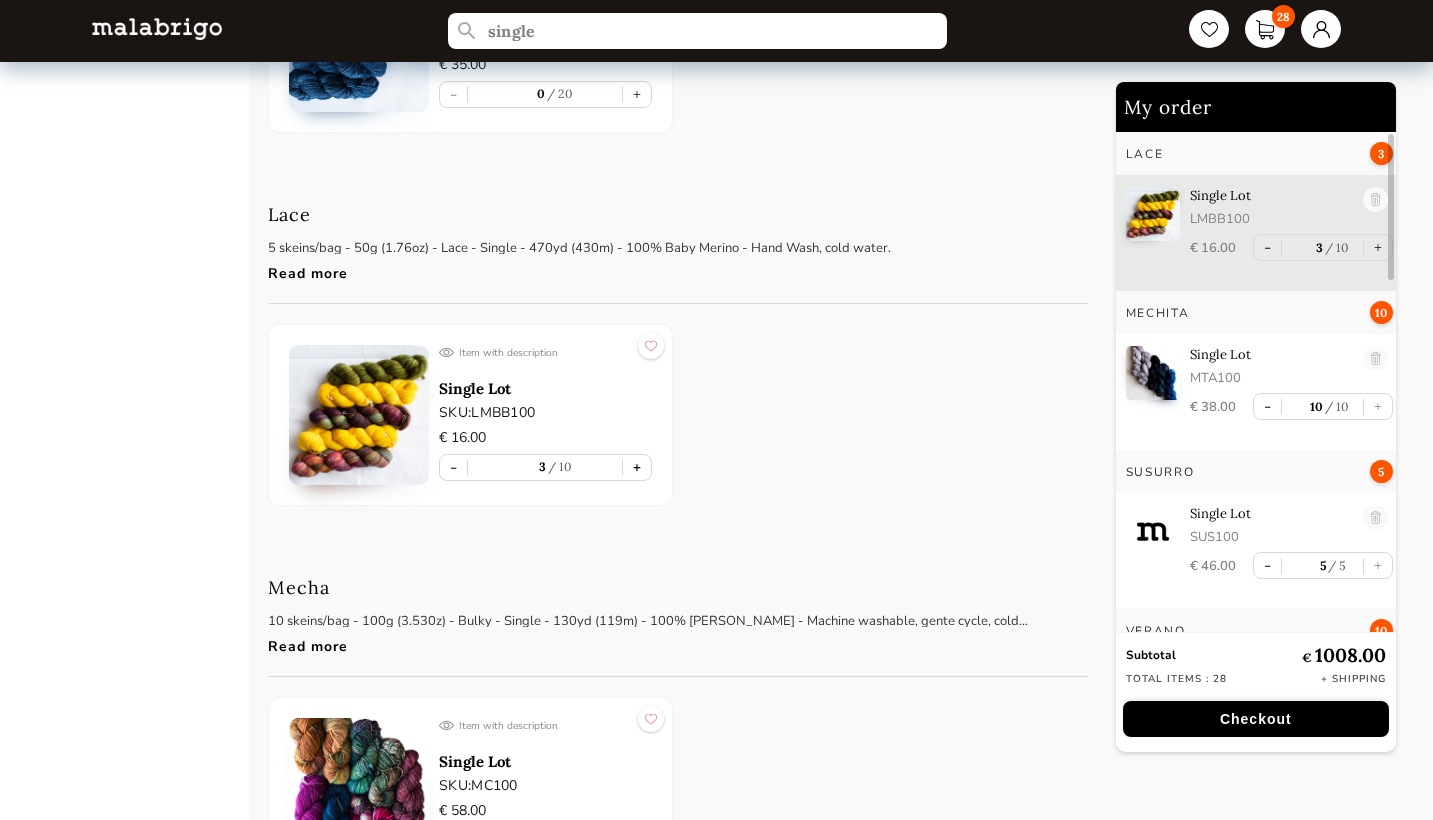 click on "+" at bounding box center (637, 467) 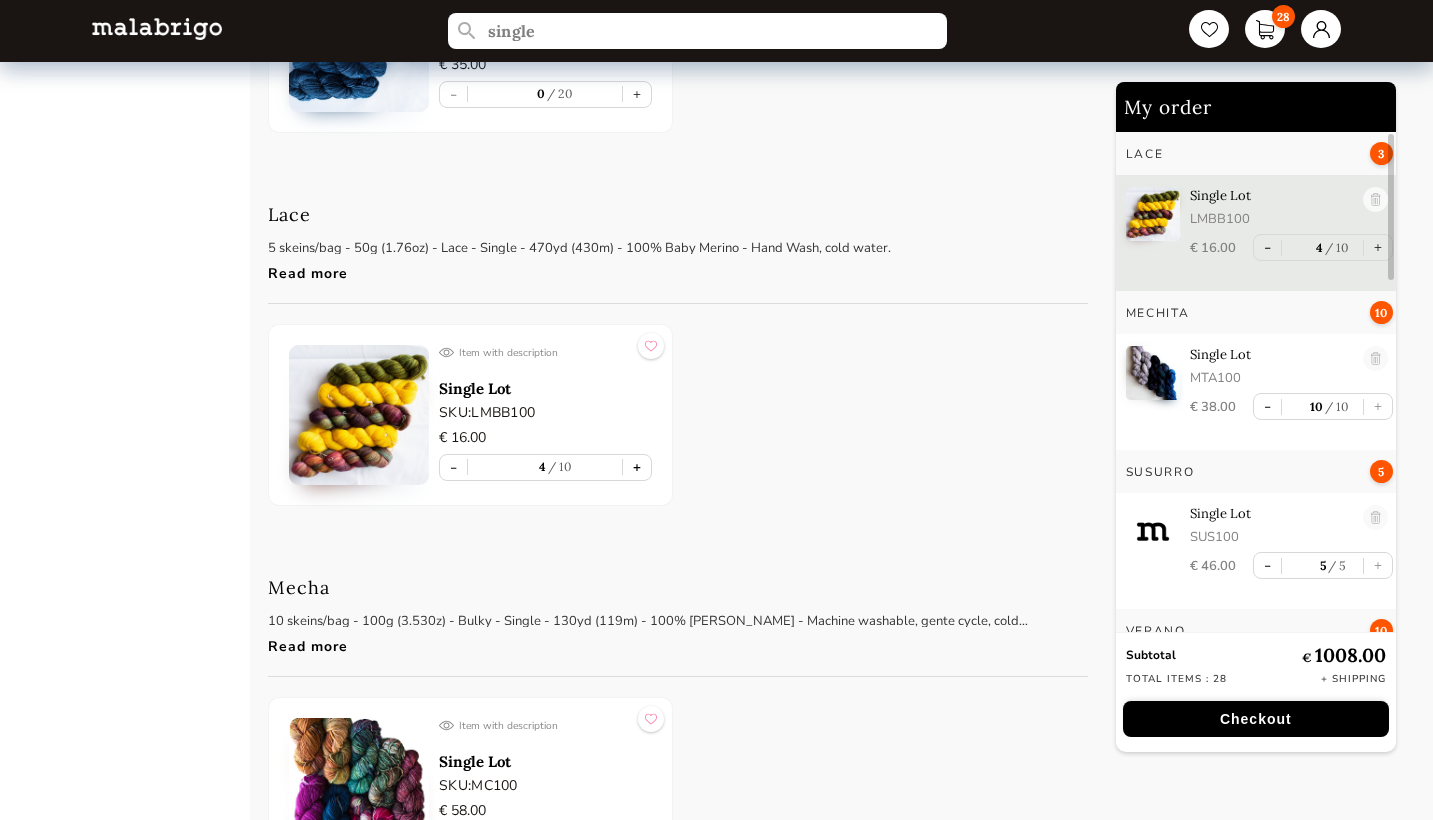 click on "+" at bounding box center [637, 467] 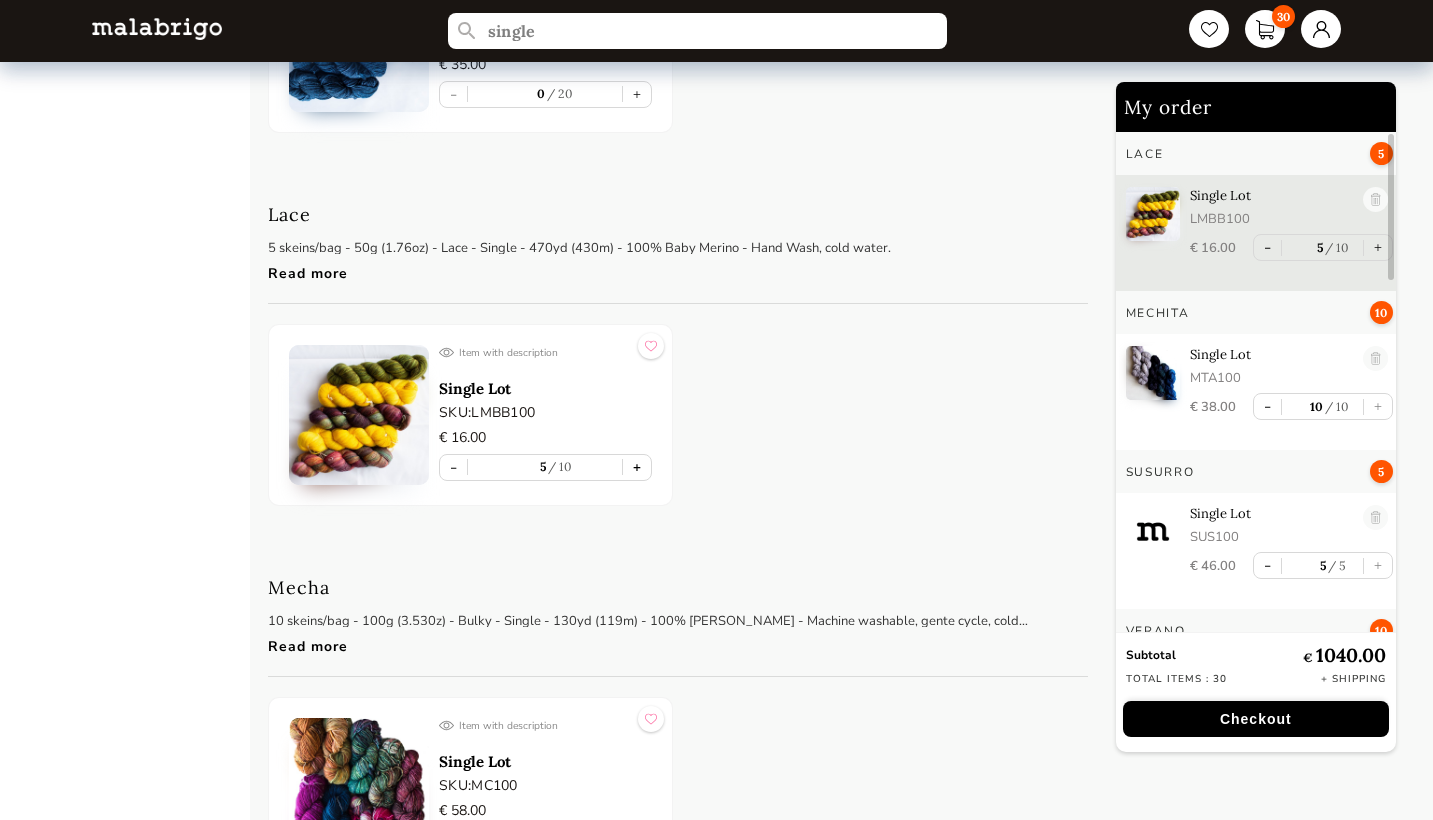 click on "+" at bounding box center [637, 467] 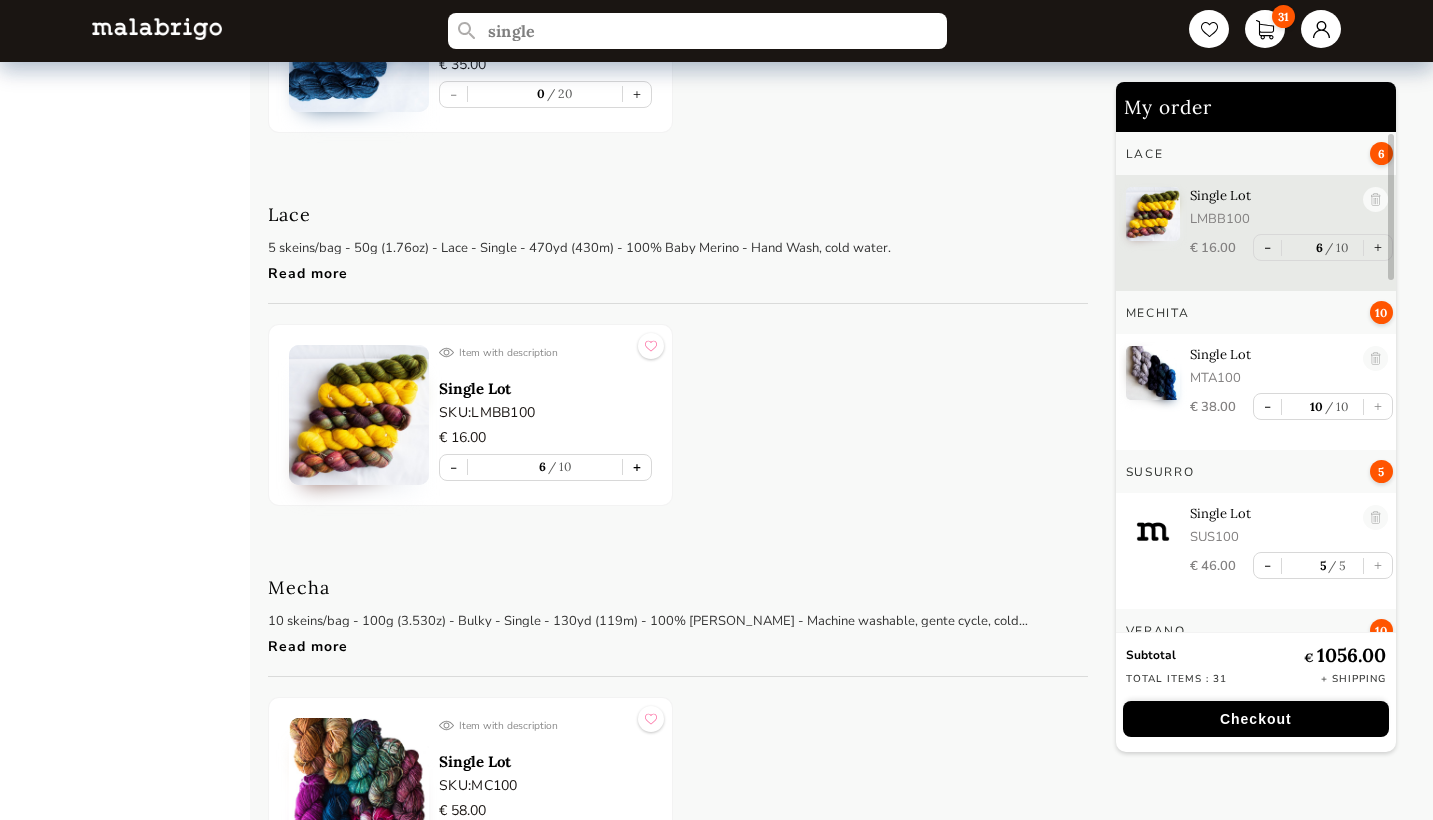 click on "+" at bounding box center (637, 467) 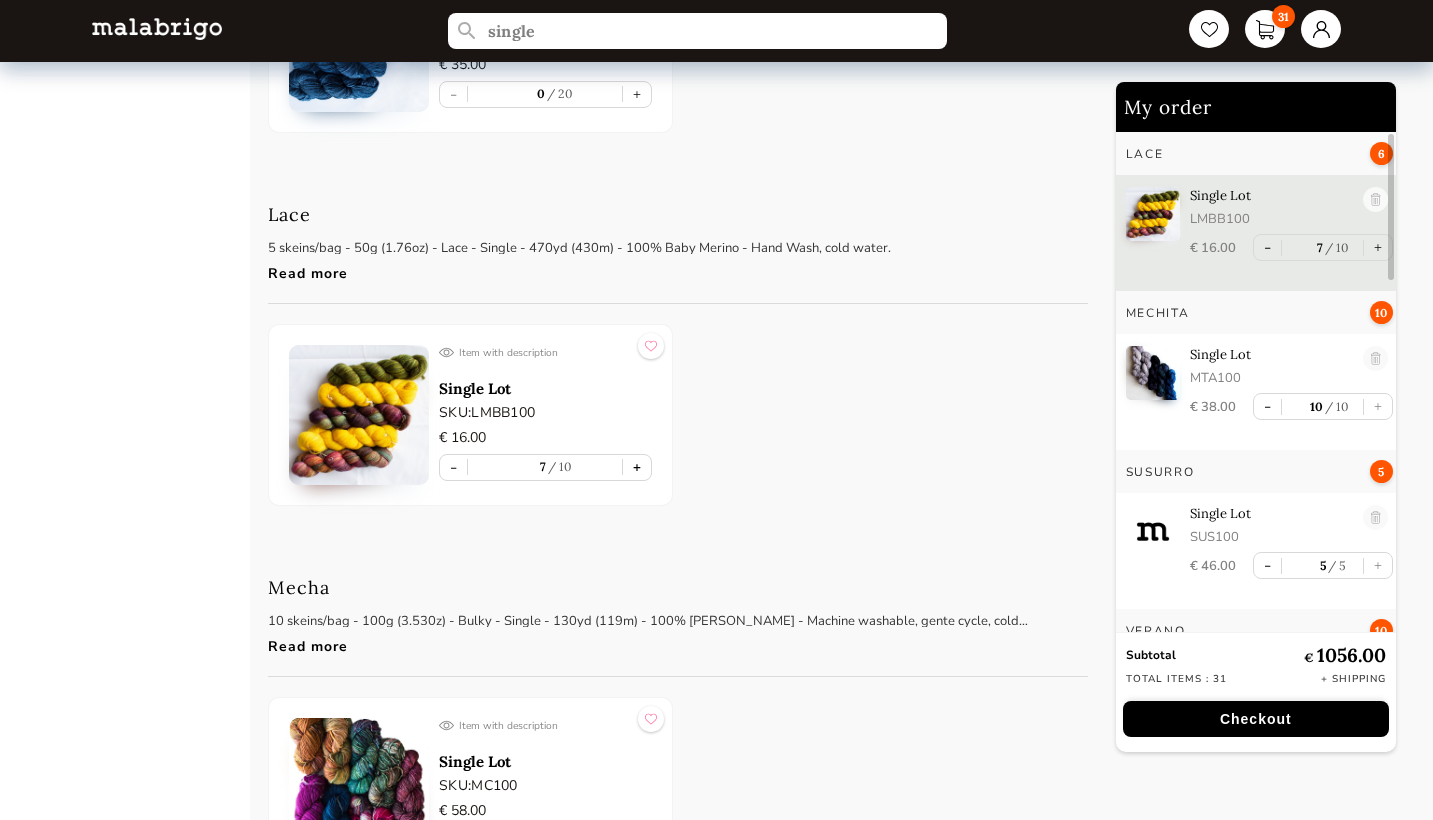 click on "+" at bounding box center (637, 467) 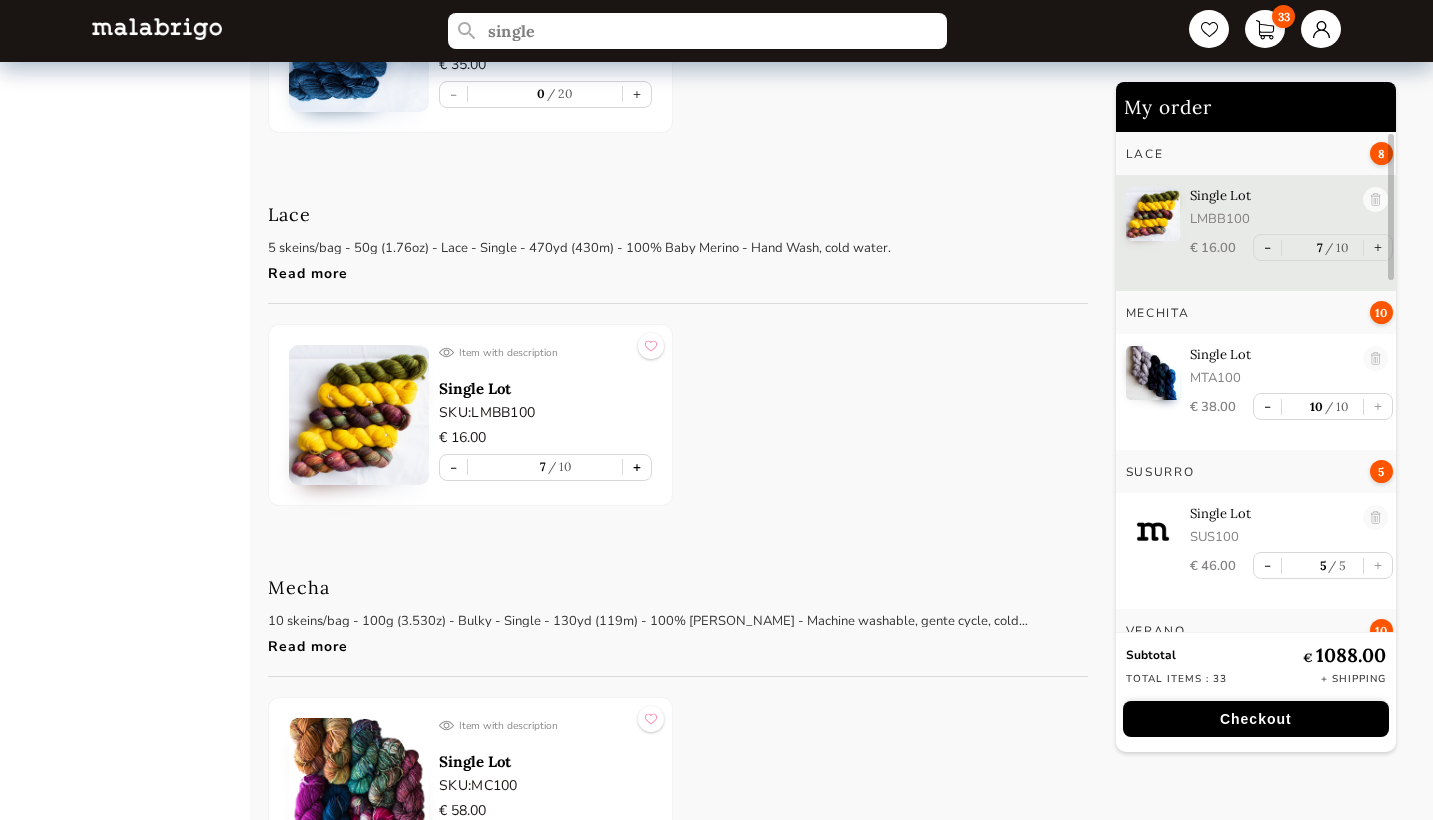 type on "8" 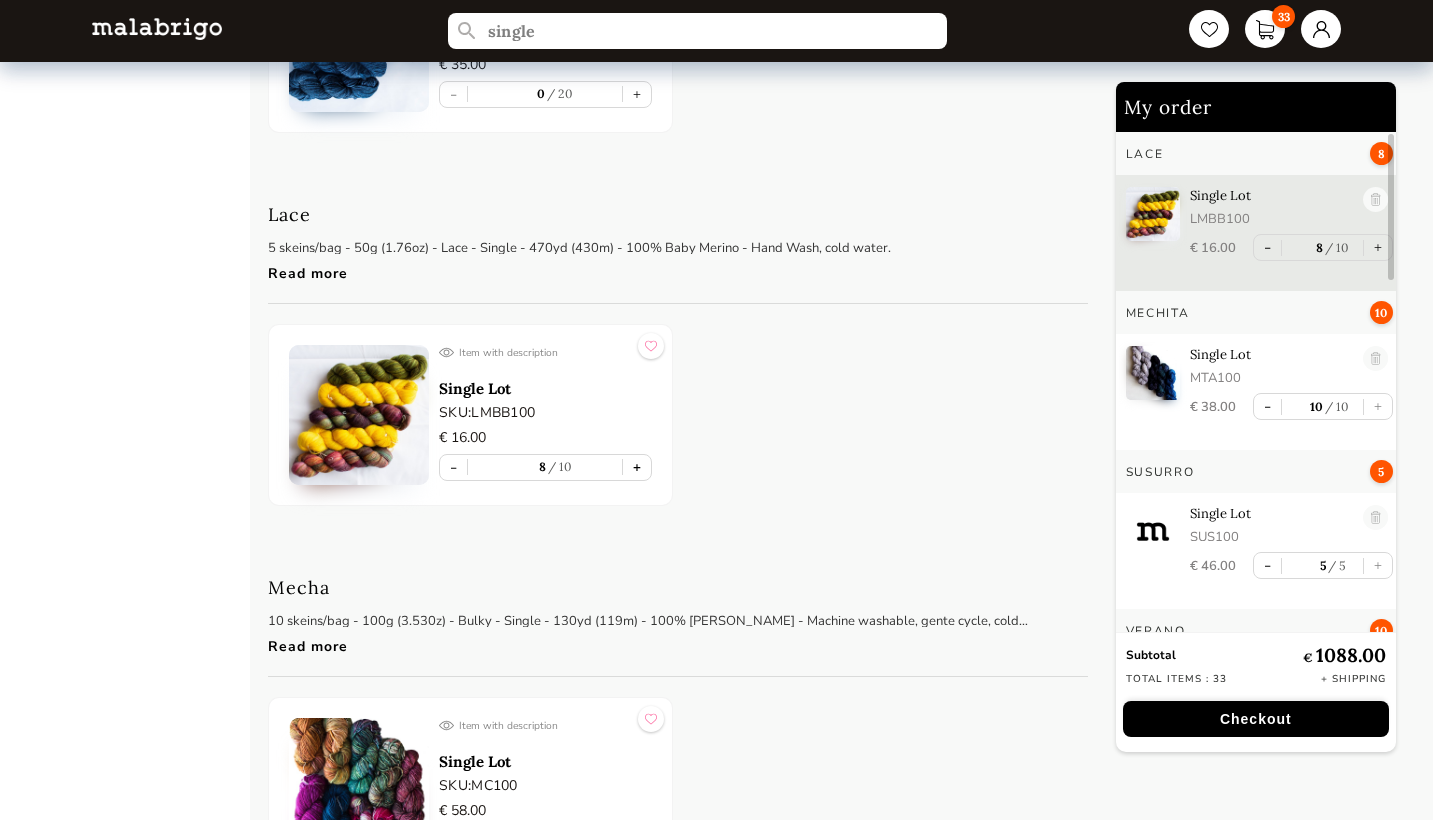 click on "+" at bounding box center (637, 467) 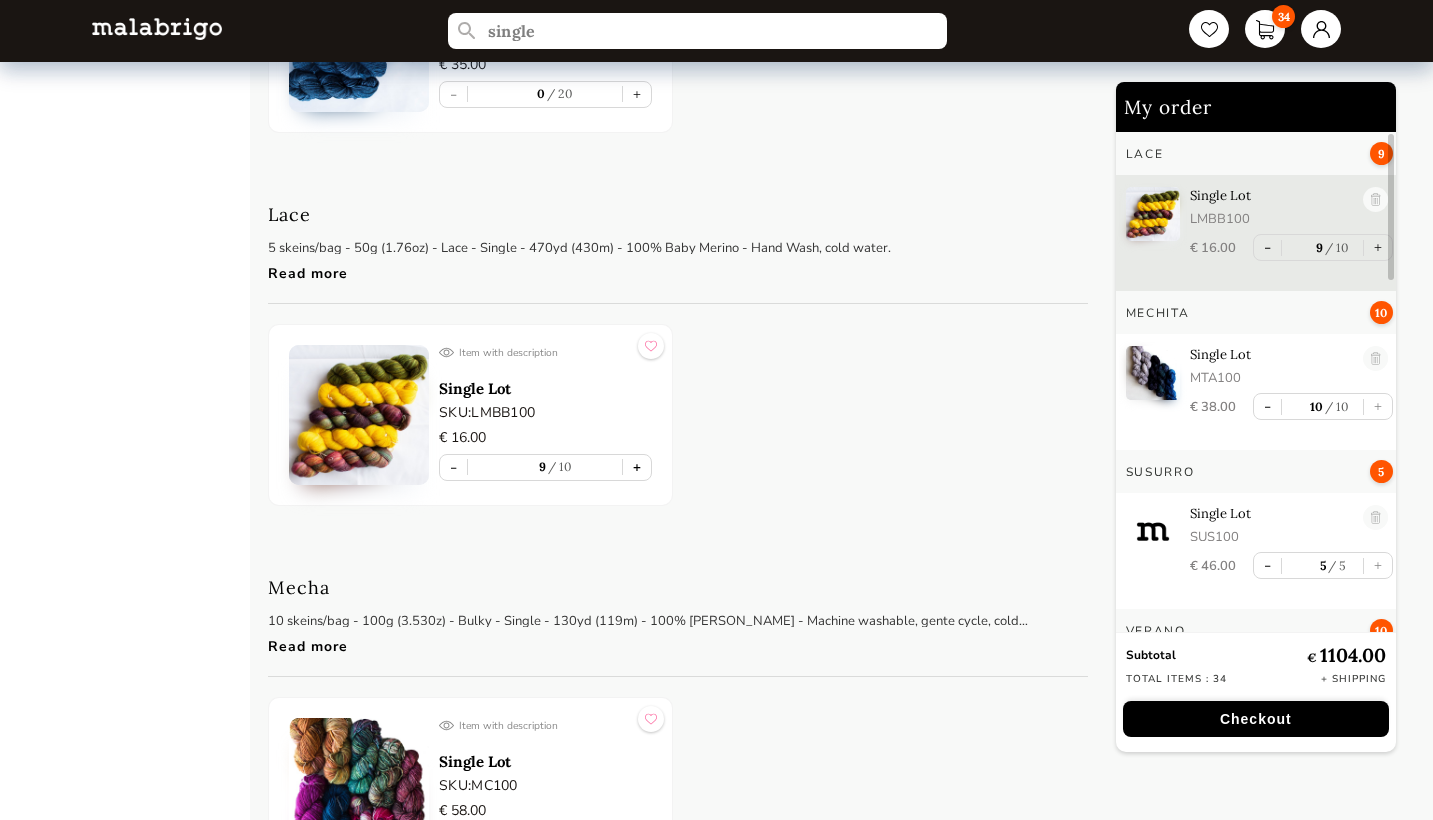 click on "+" at bounding box center (637, 467) 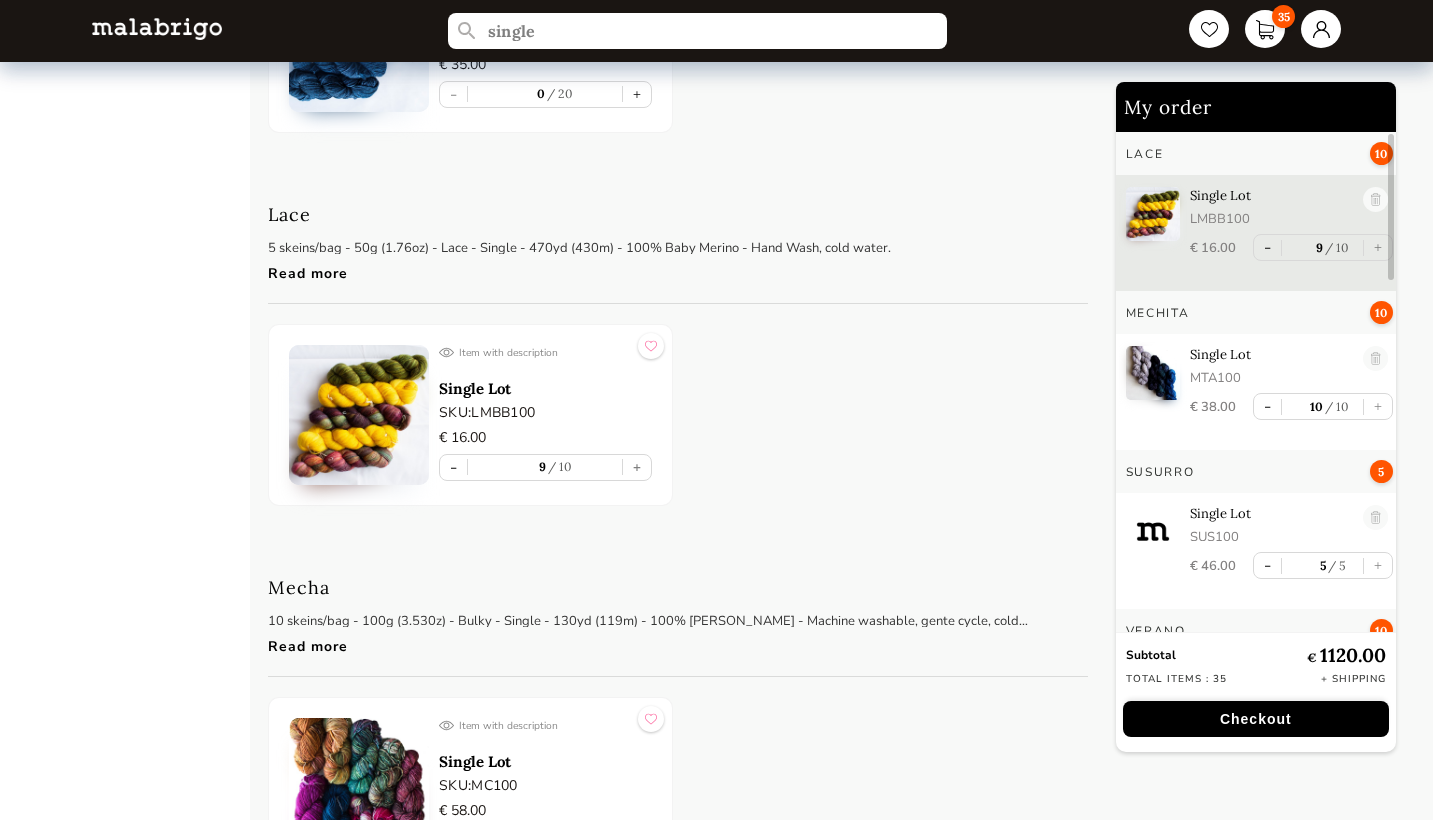 type on "10" 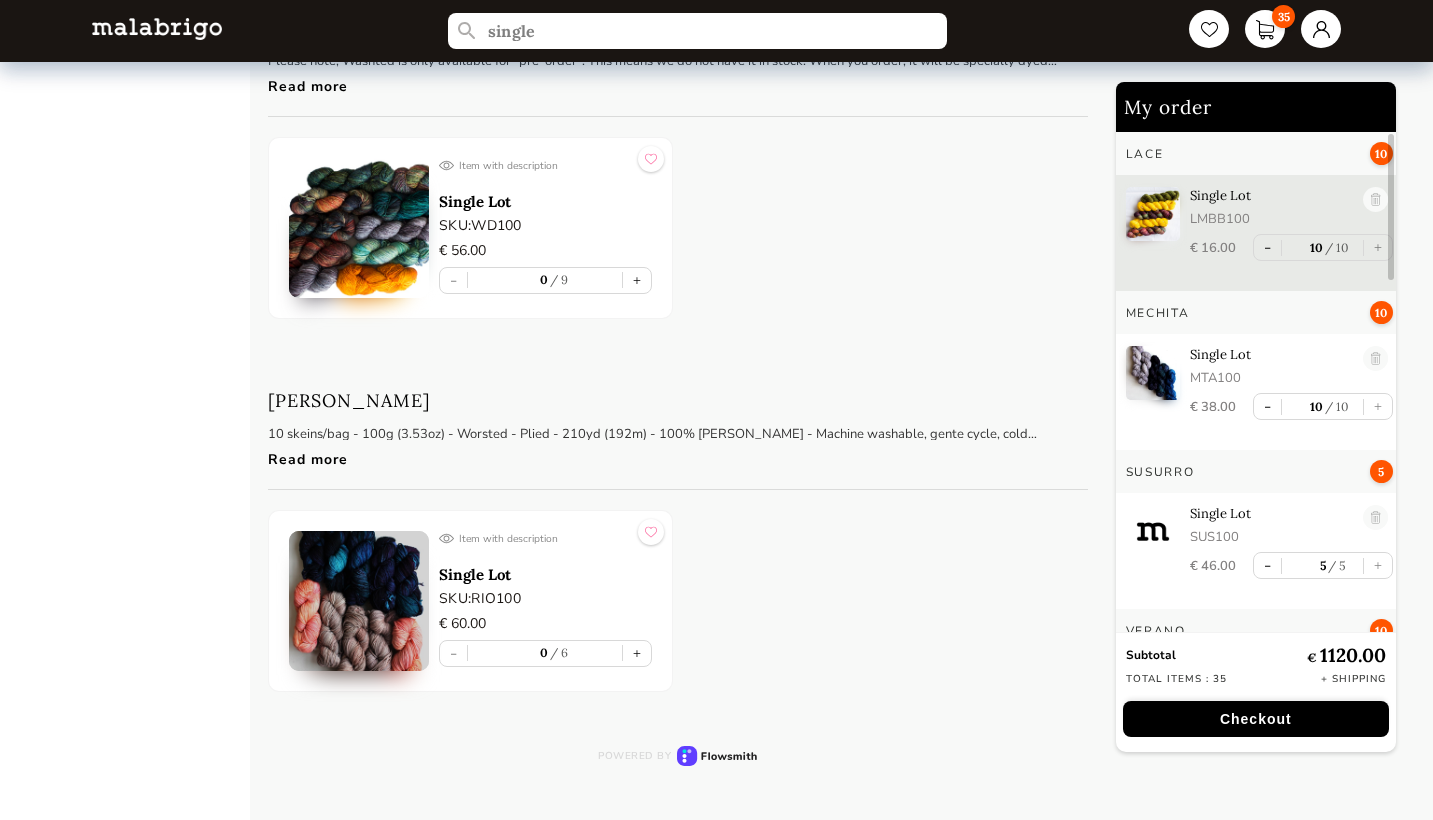 scroll, scrollTop: 7260, scrollLeft: 0, axis: vertical 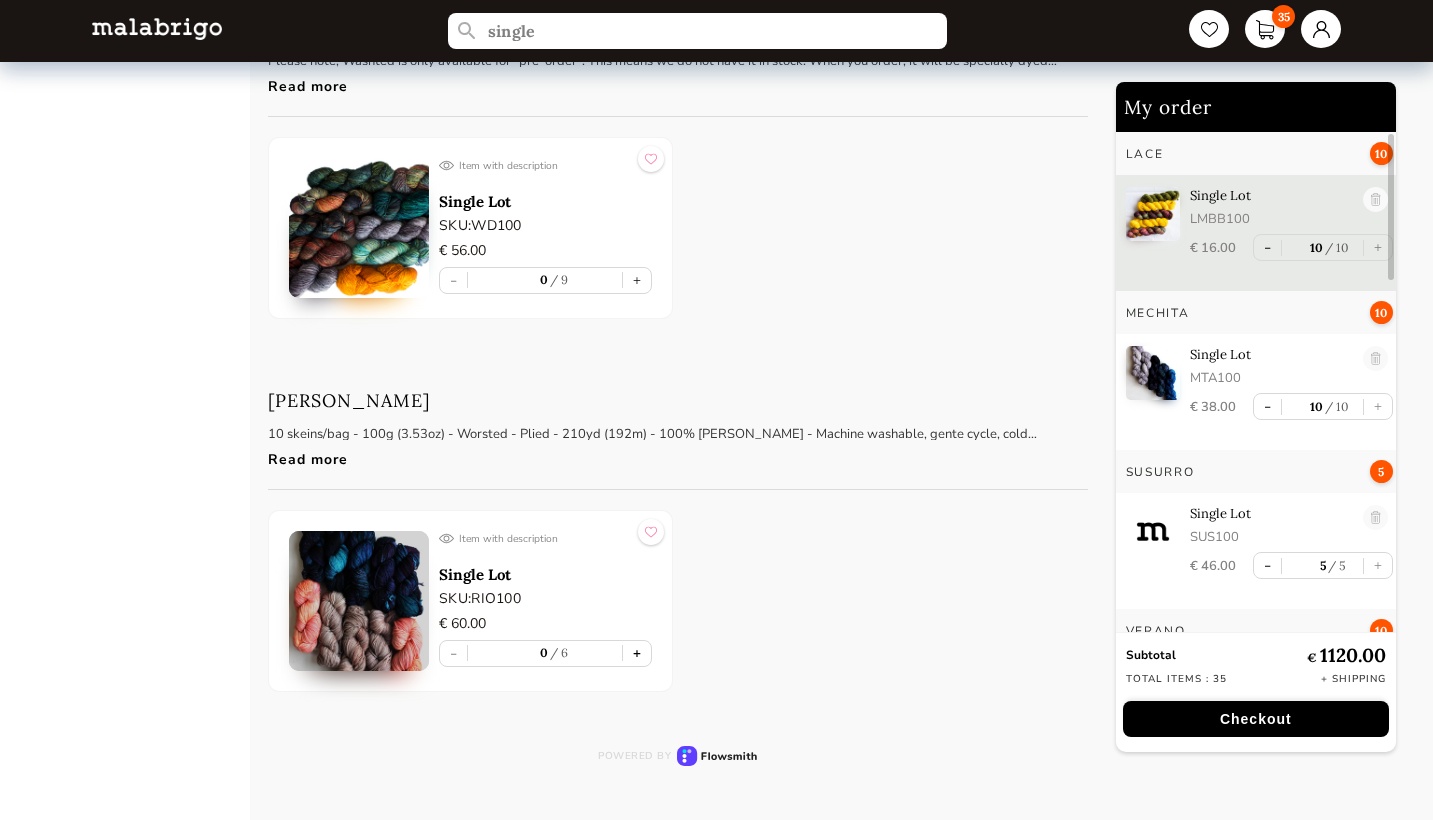click on "+" at bounding box center (637, 653) 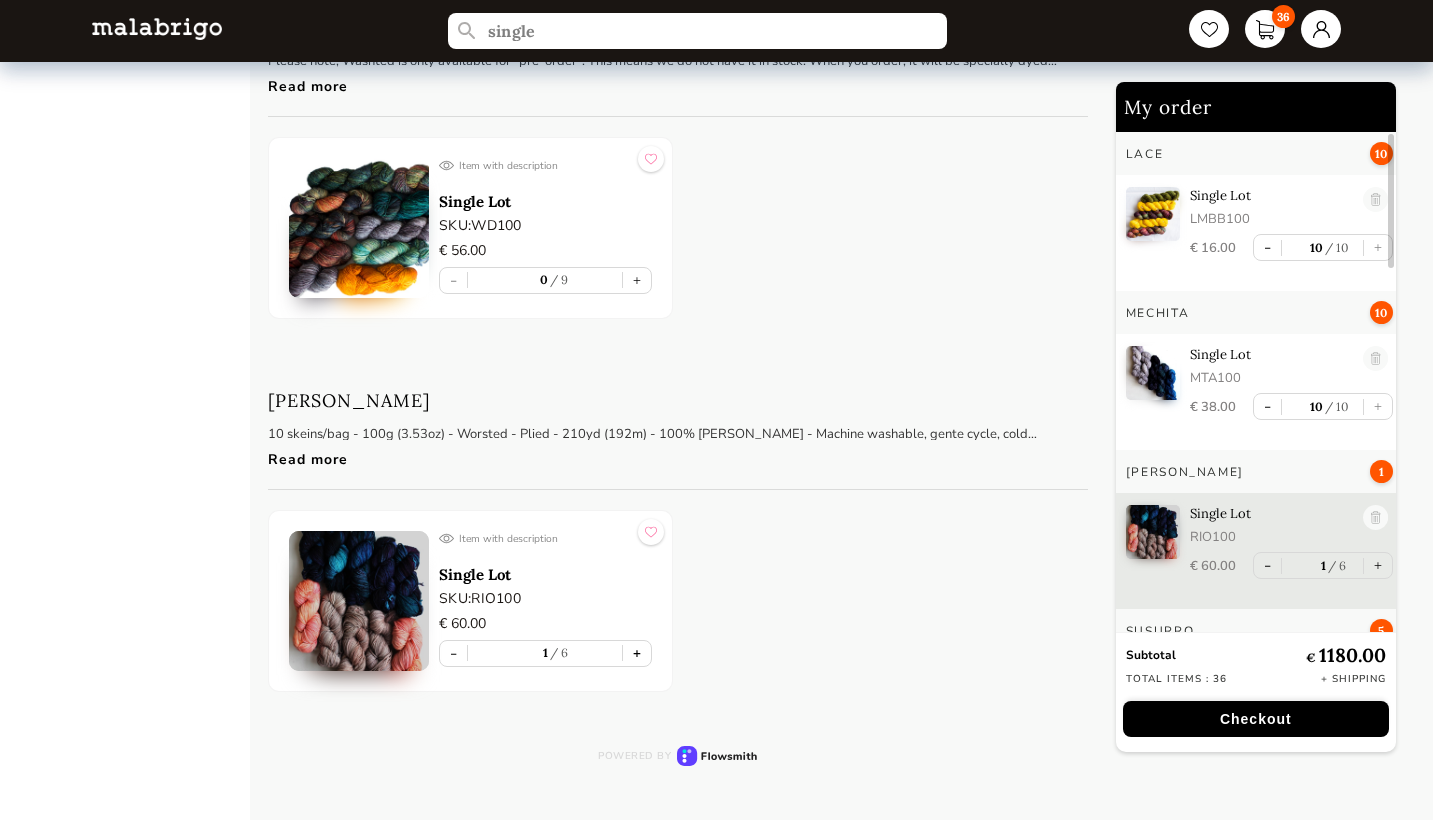 click on "+" at bounding box center [637, 653] 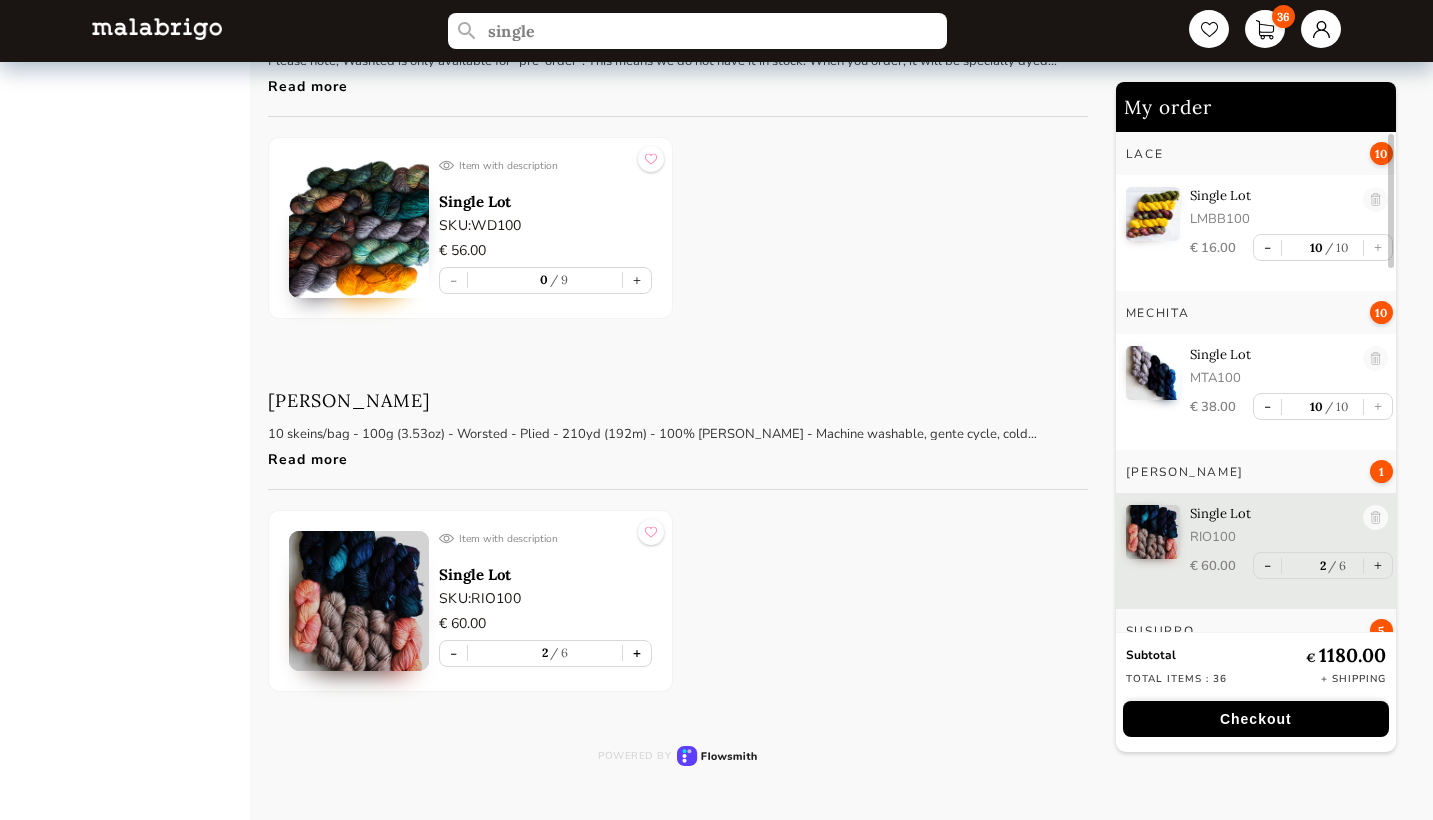 click on "+" at bounding box center [637, 653] 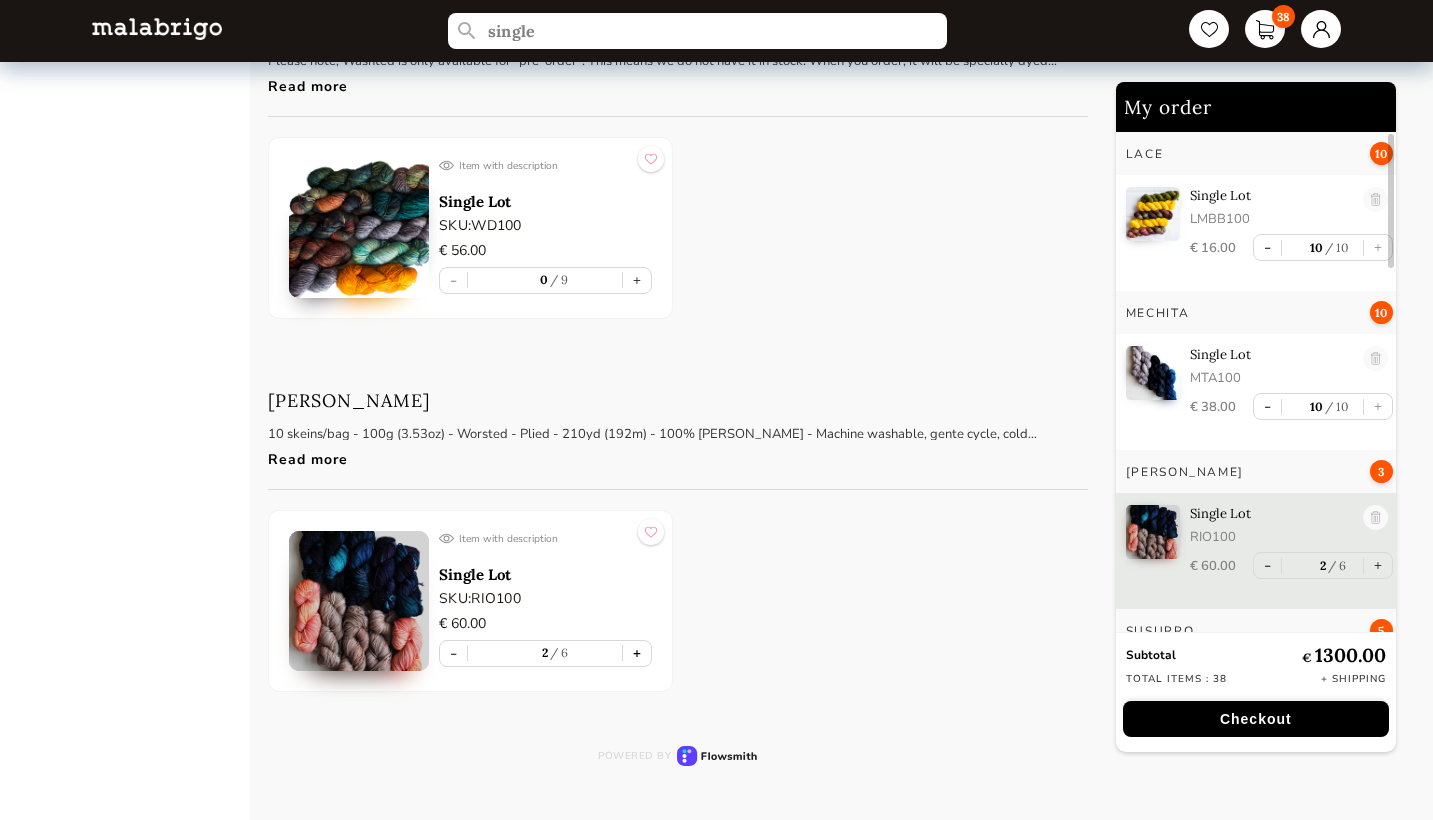 type on "3" 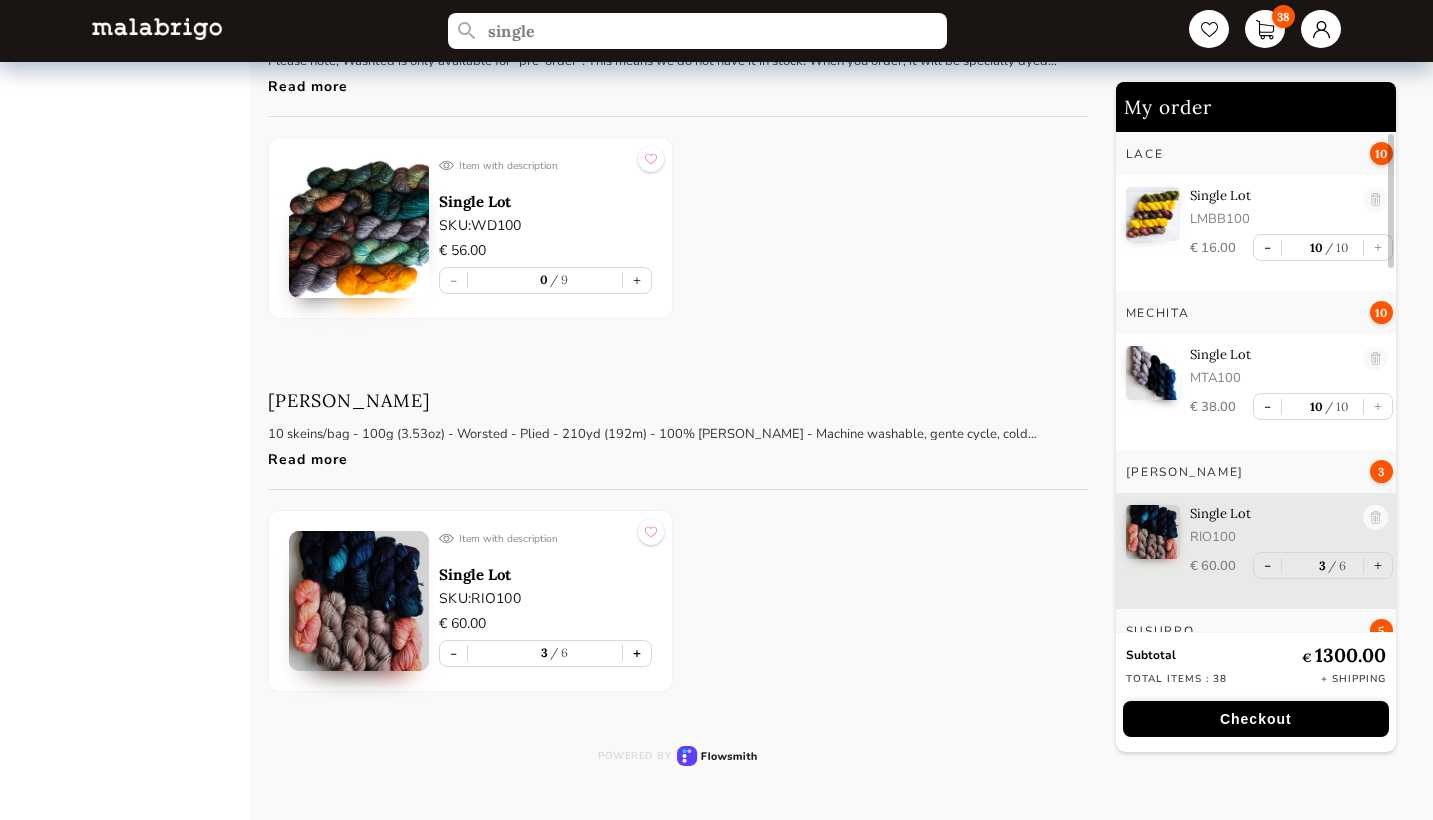 click on "+" at bounding box center (637, 653) 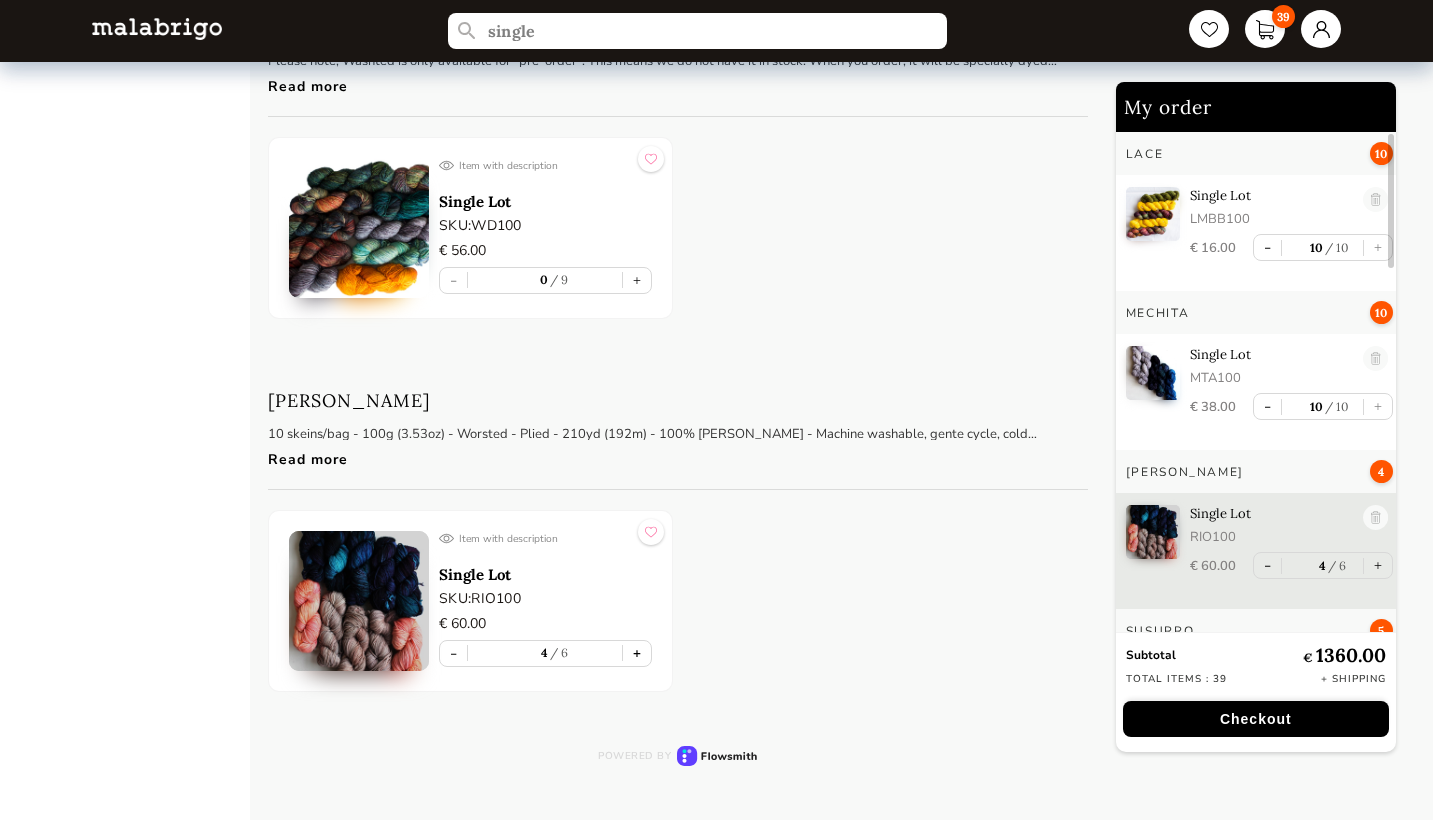 click on "+" at bounding box center (637, 653) 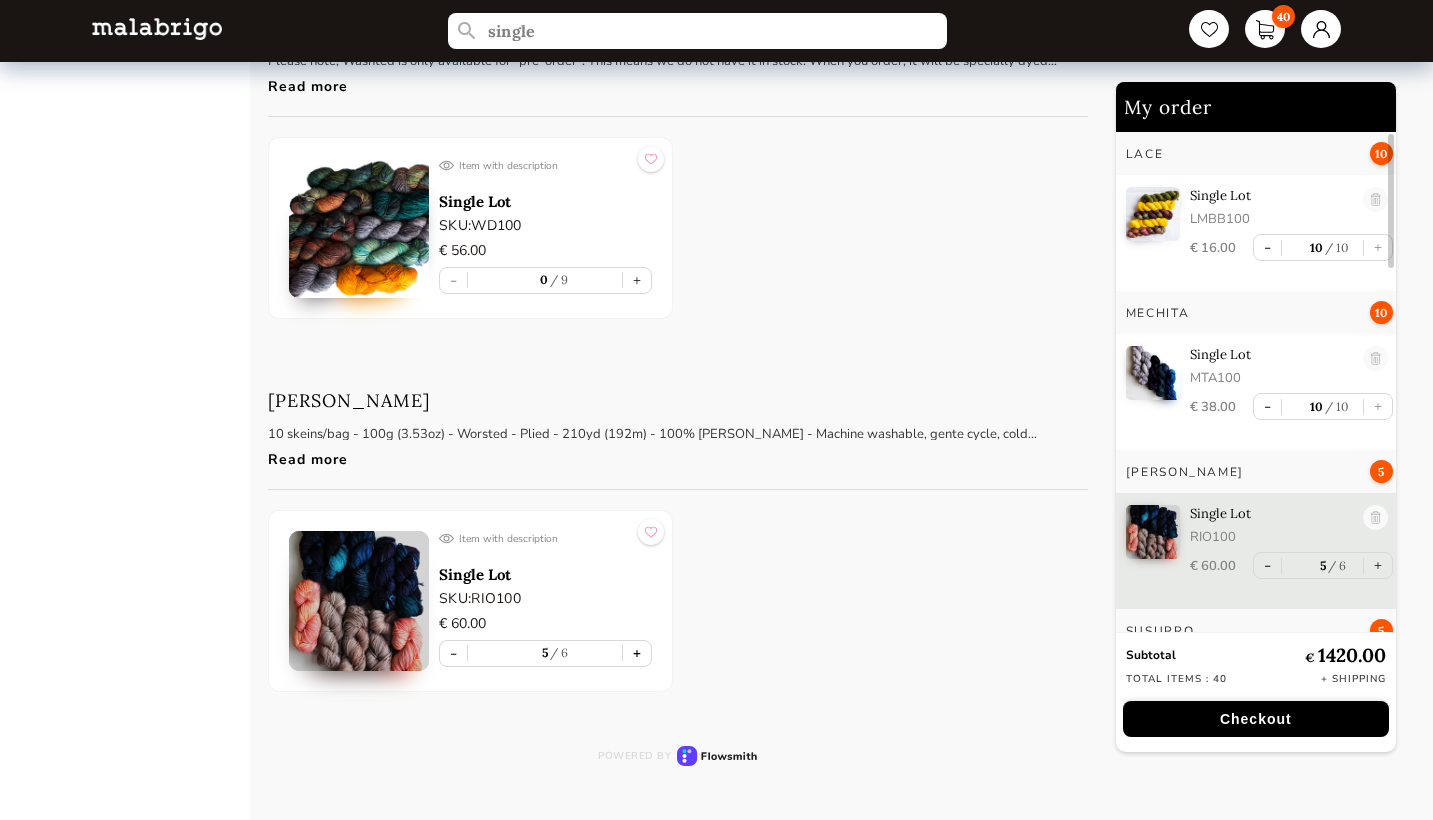 click on "+" at bounding box center [637, 653] 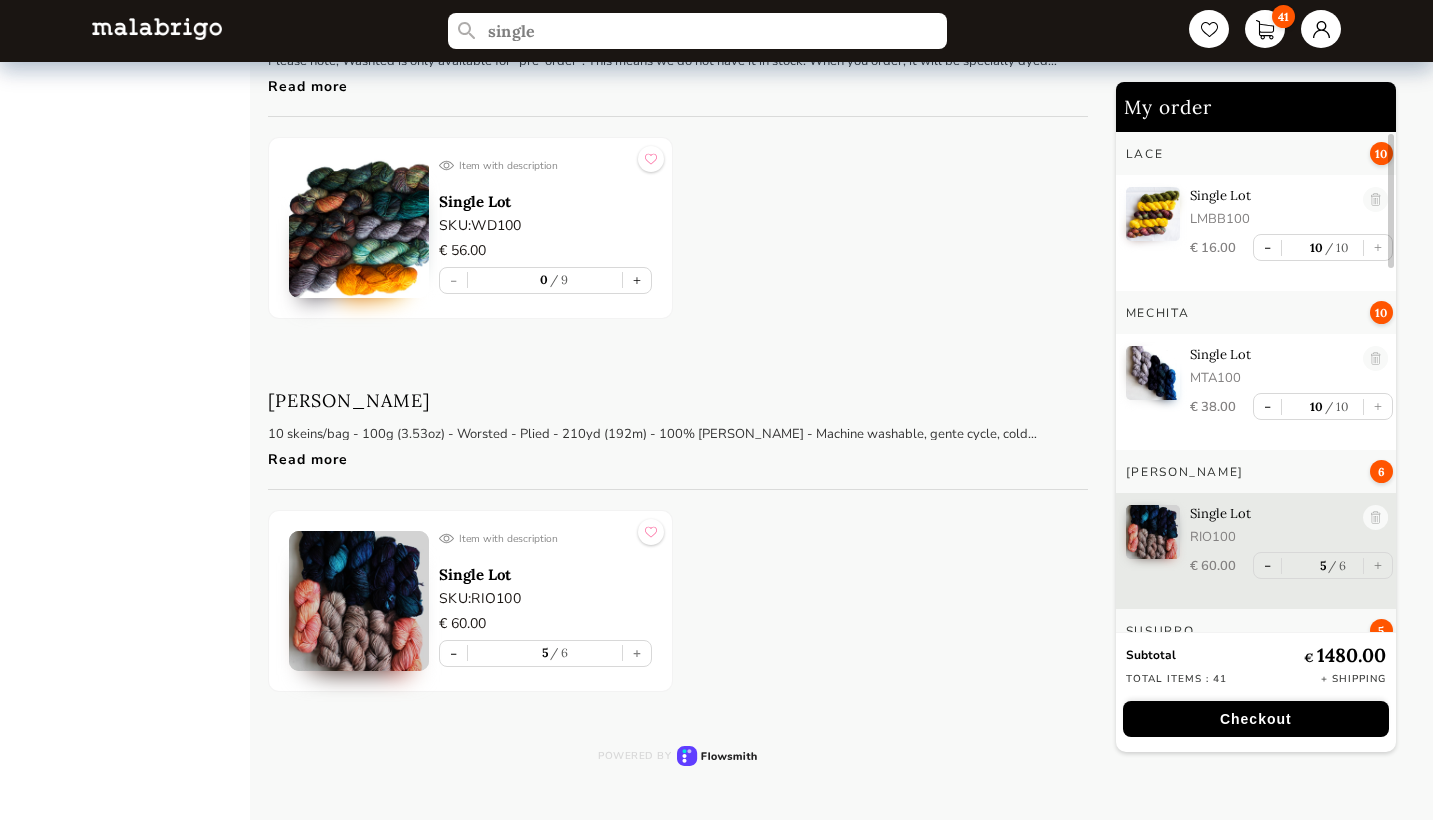 type on "6" 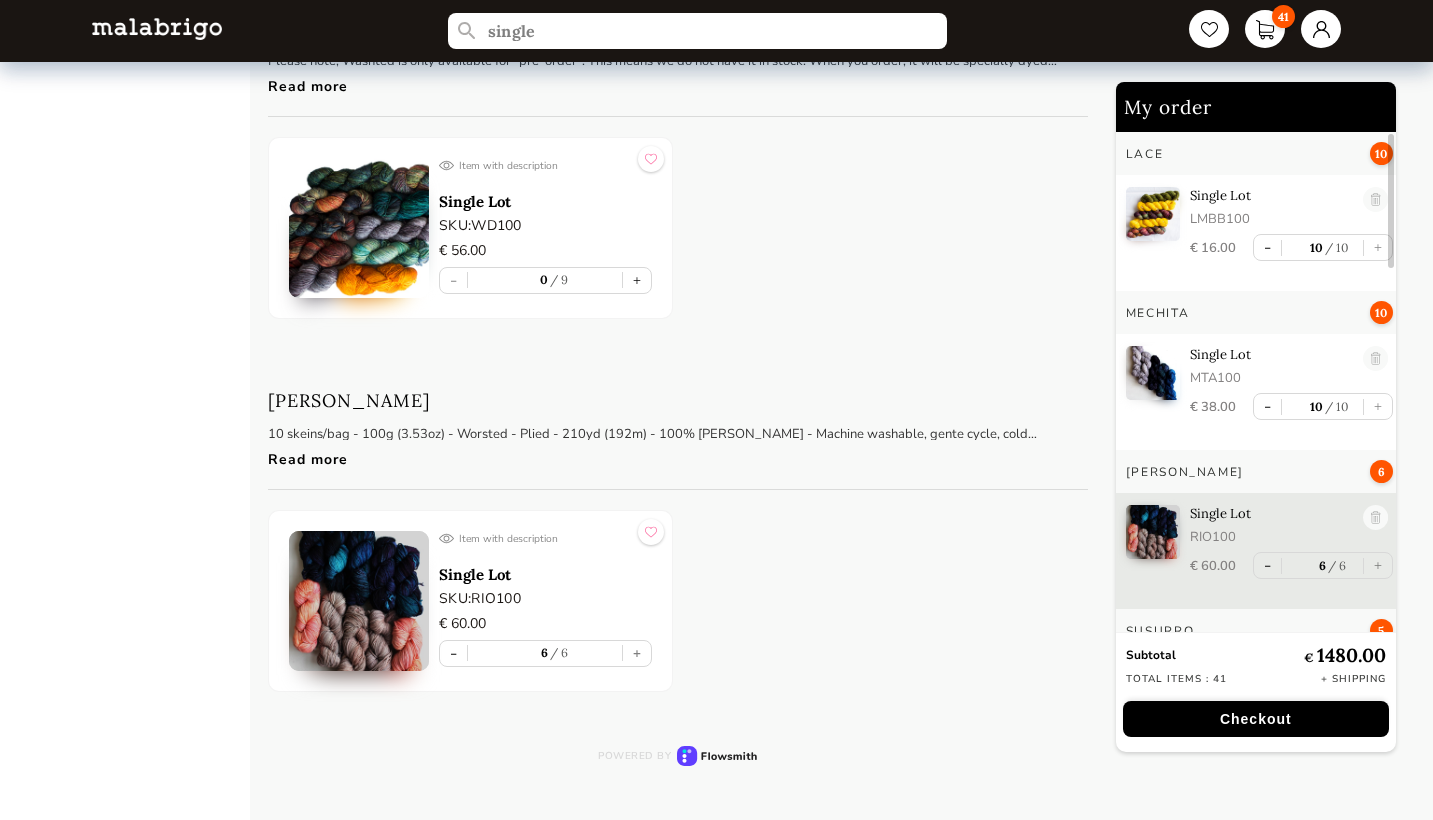 click on "- 6 6 +" at bounding box center (545, 653) 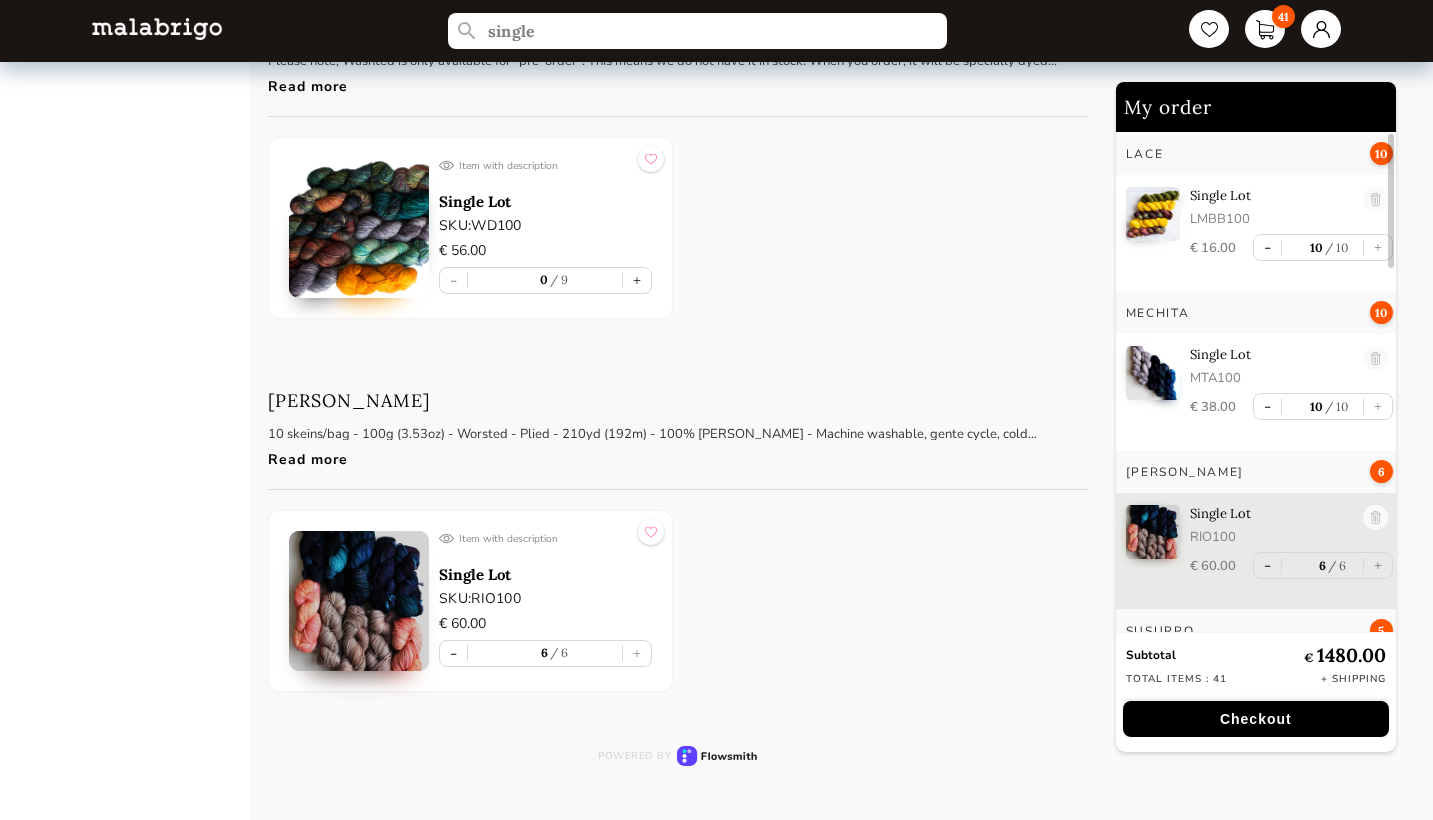 click on "Checkout" at bounding box center (1256, 719) 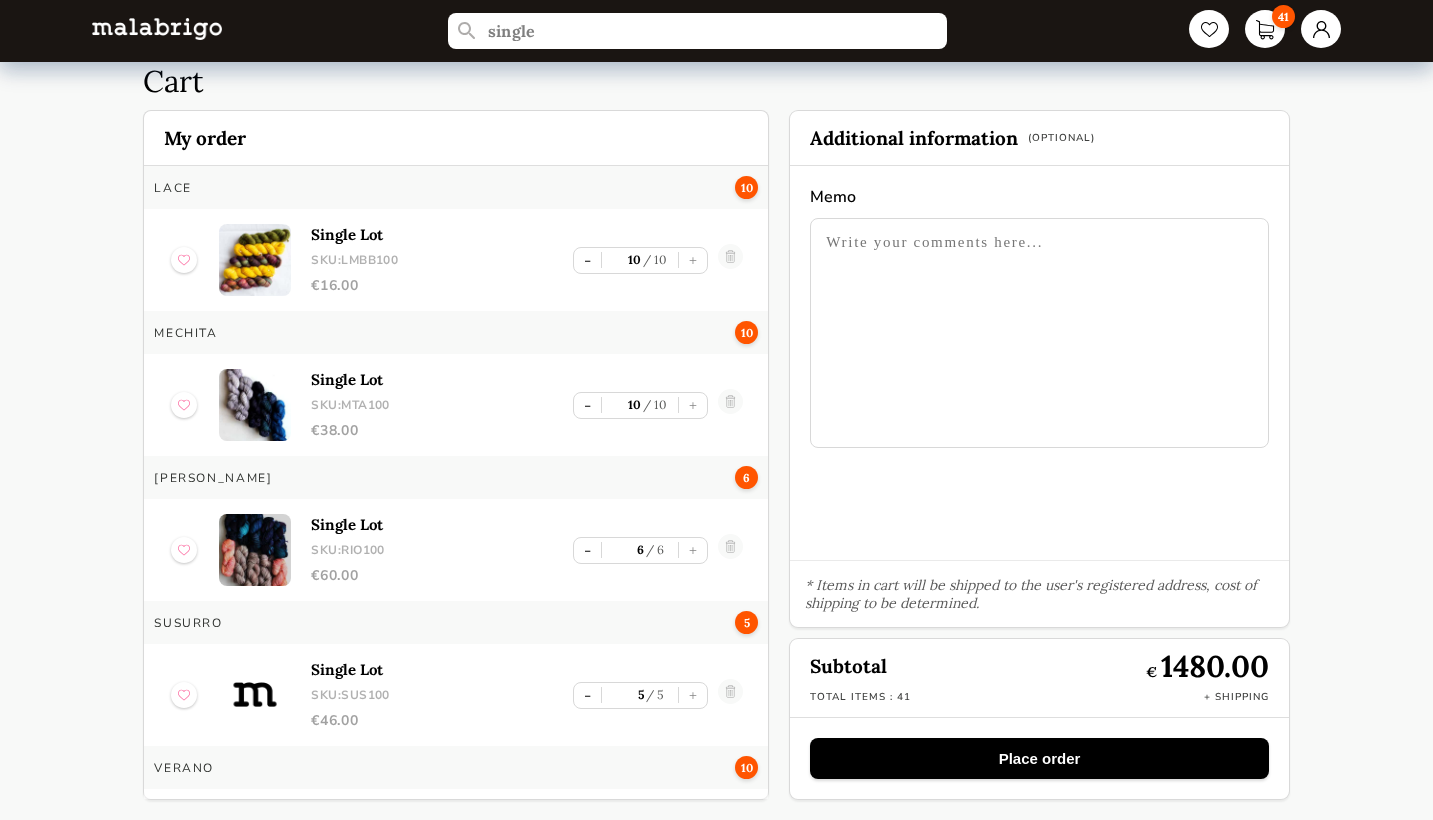 scroll, scrollTop: 53, scrollLeft: 0, axis: vertical 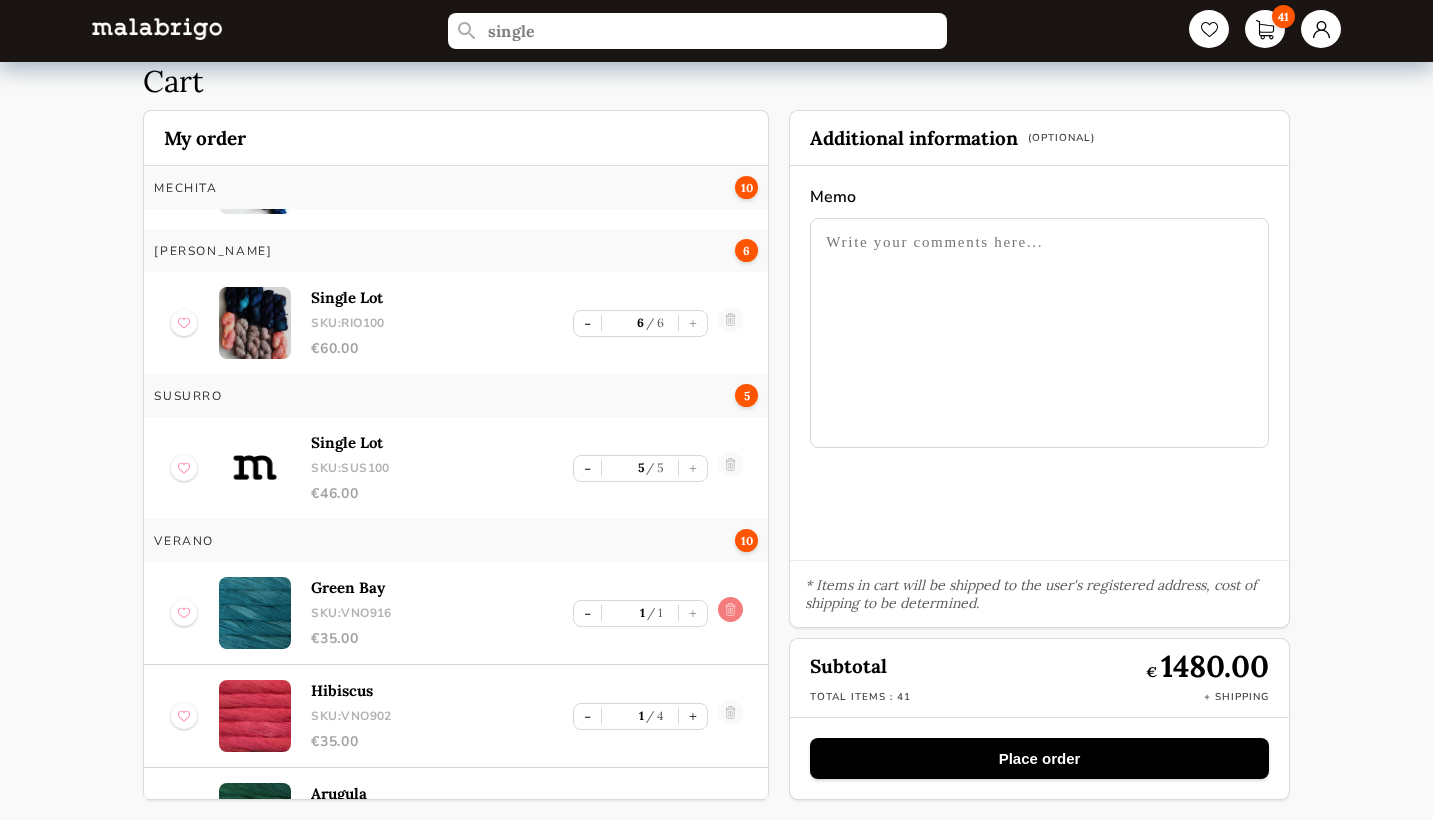 click at bounding box center (730, 613) 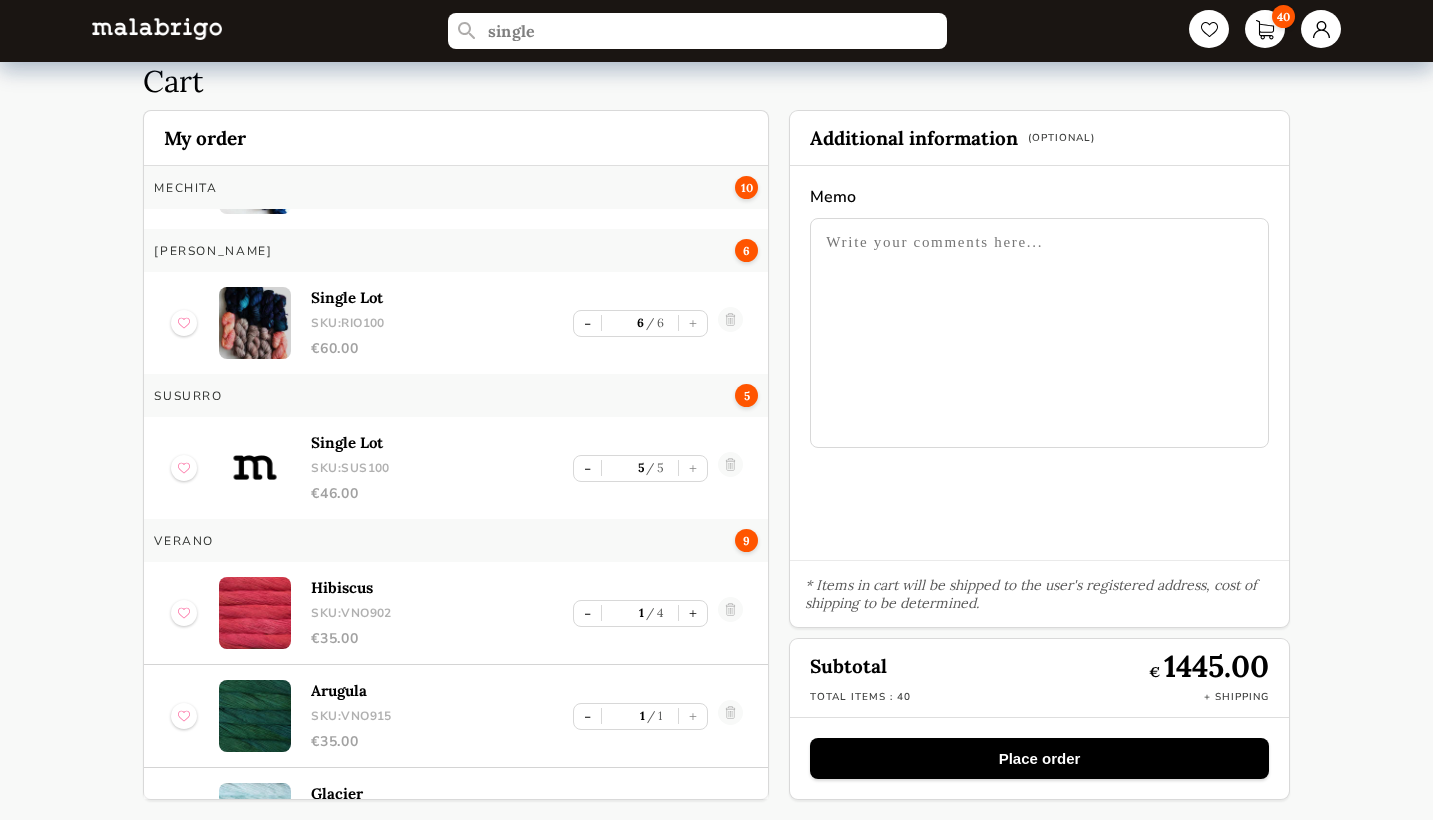 click at bounding box center [730, 613] 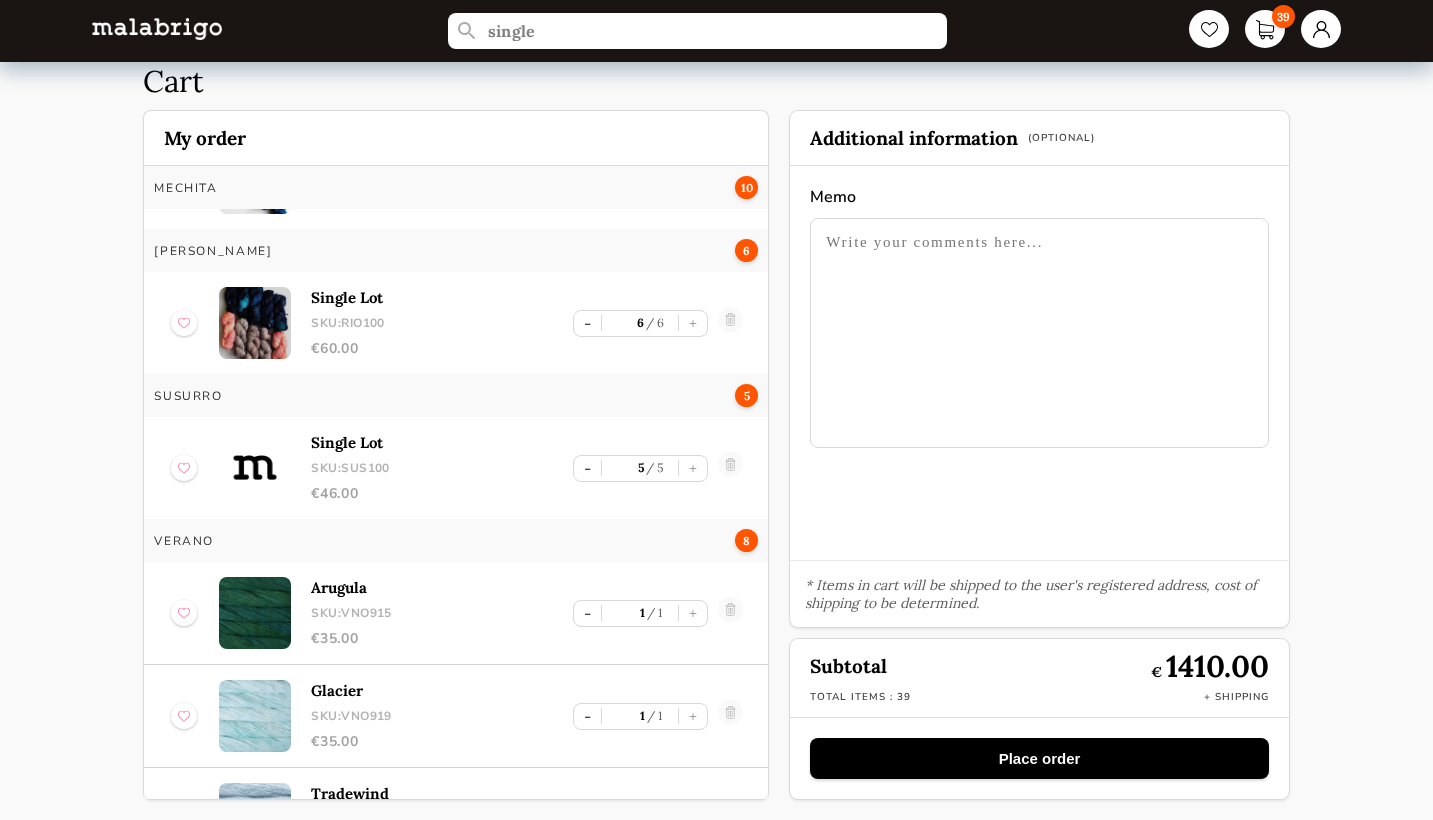 click at bounding box center [730, 613] 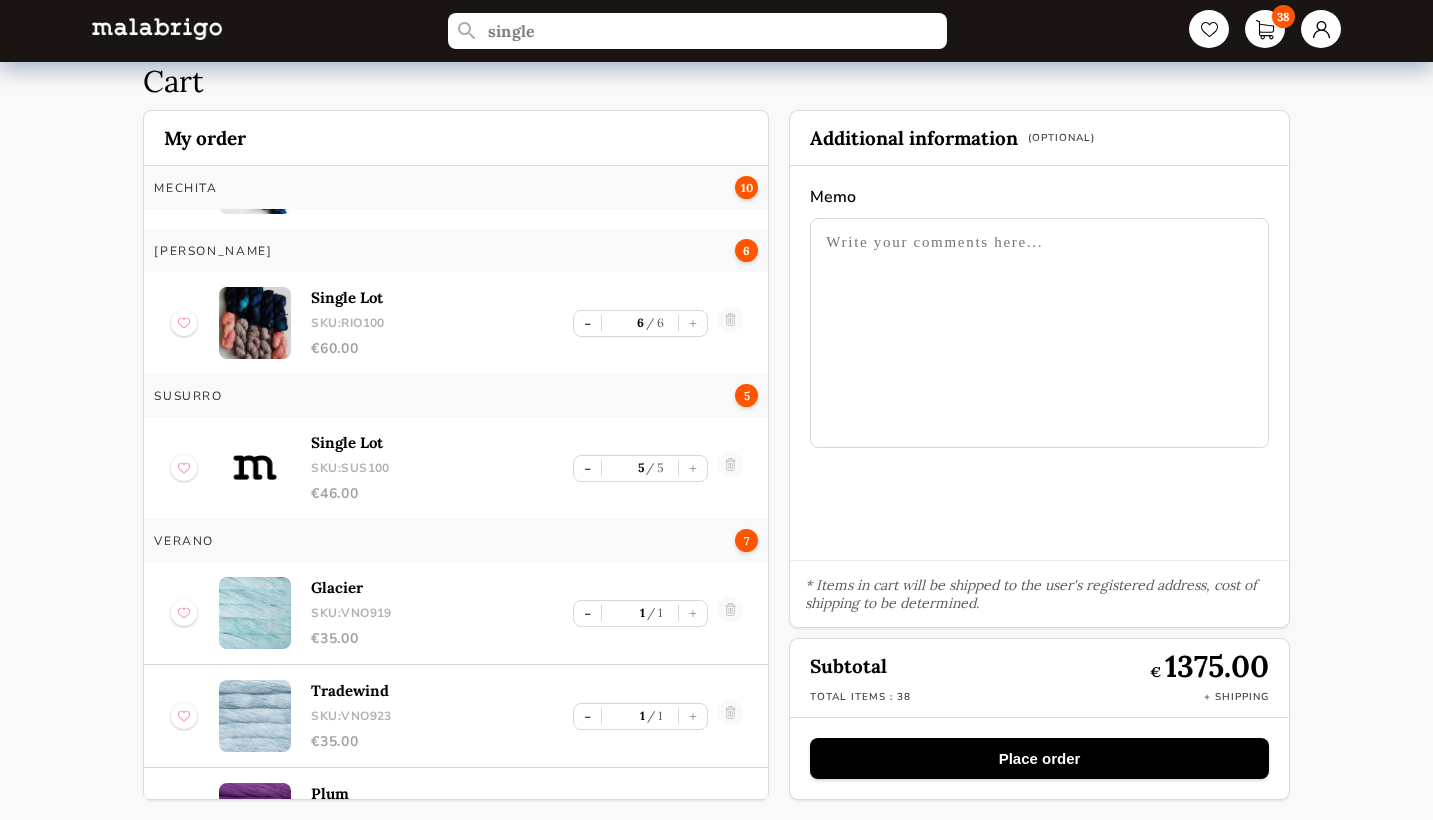click at bounding box center [730, 613] 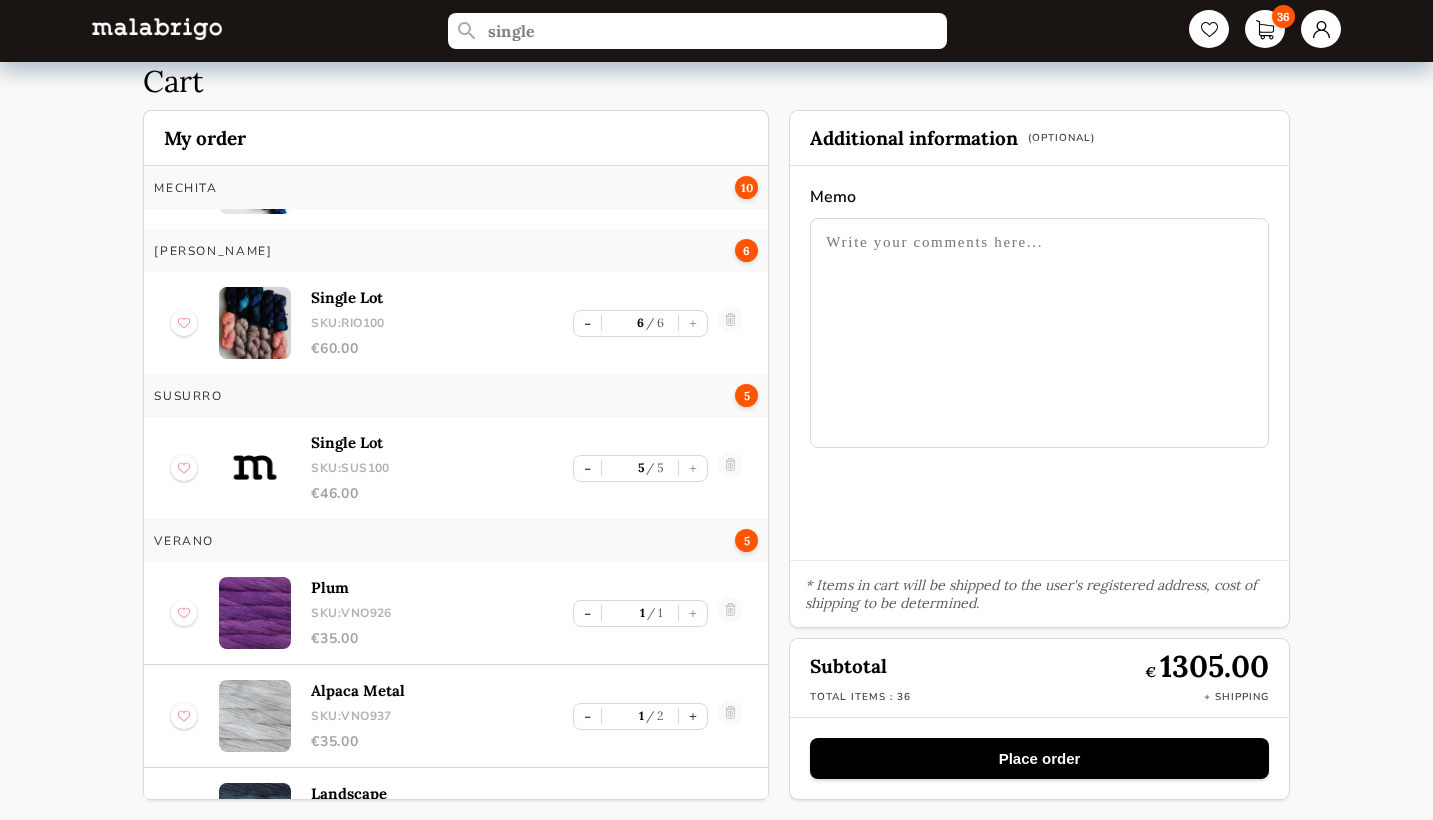 click at bounding box center [730, 613] 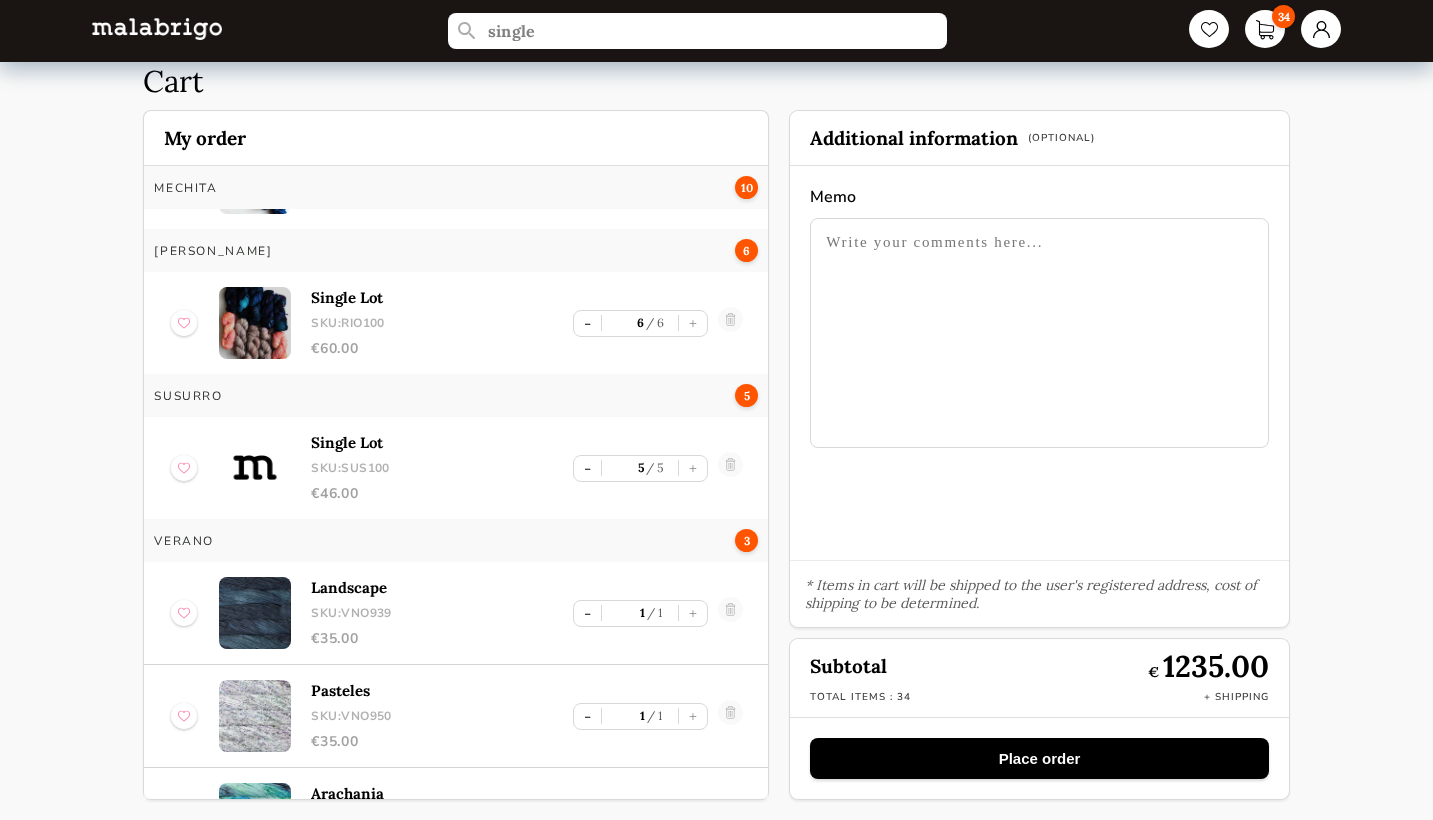 click at bounding box center (730, 613) 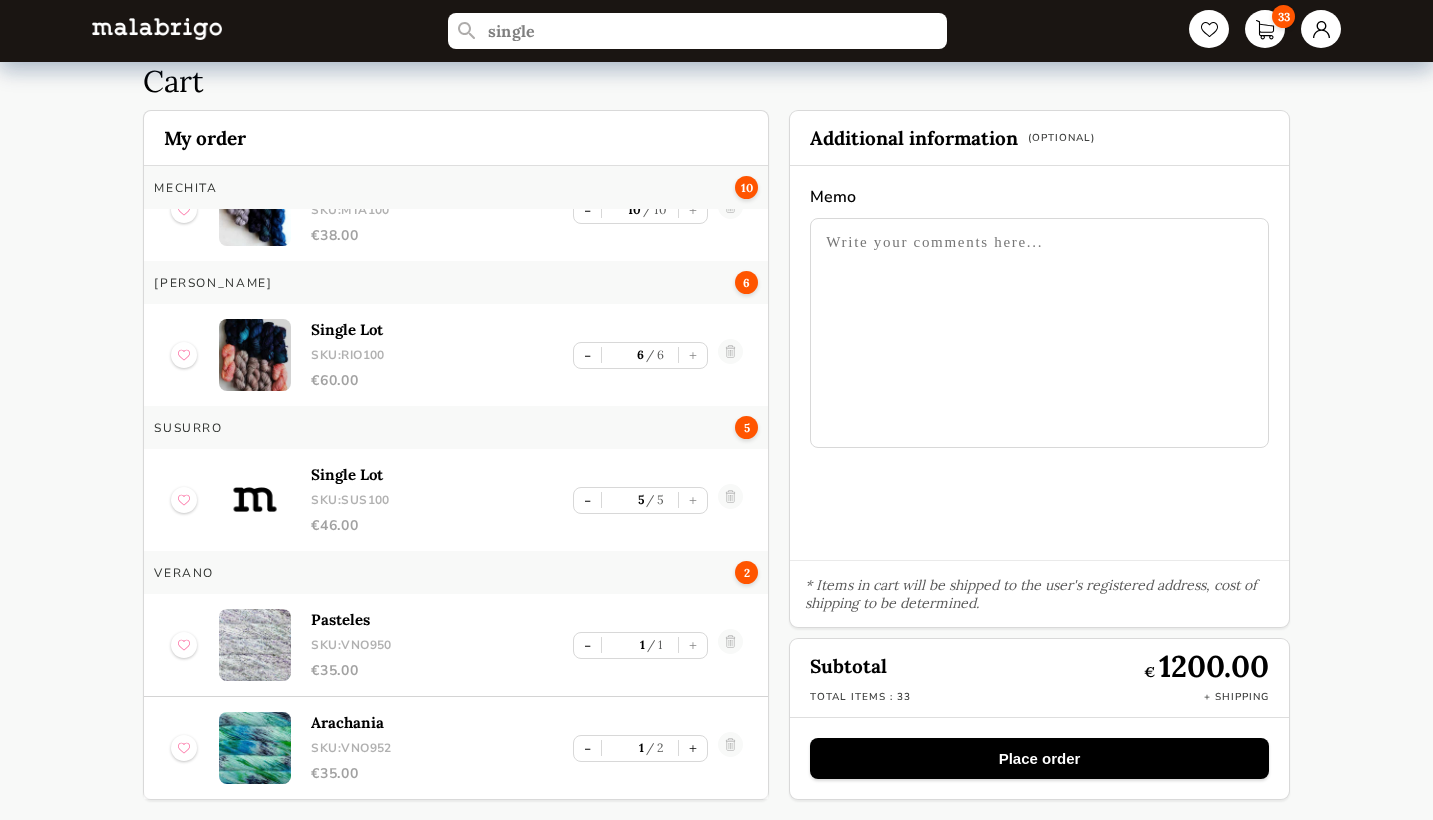 scroll, scrollTop: 195, scrollLeft: 0, axis: vertical 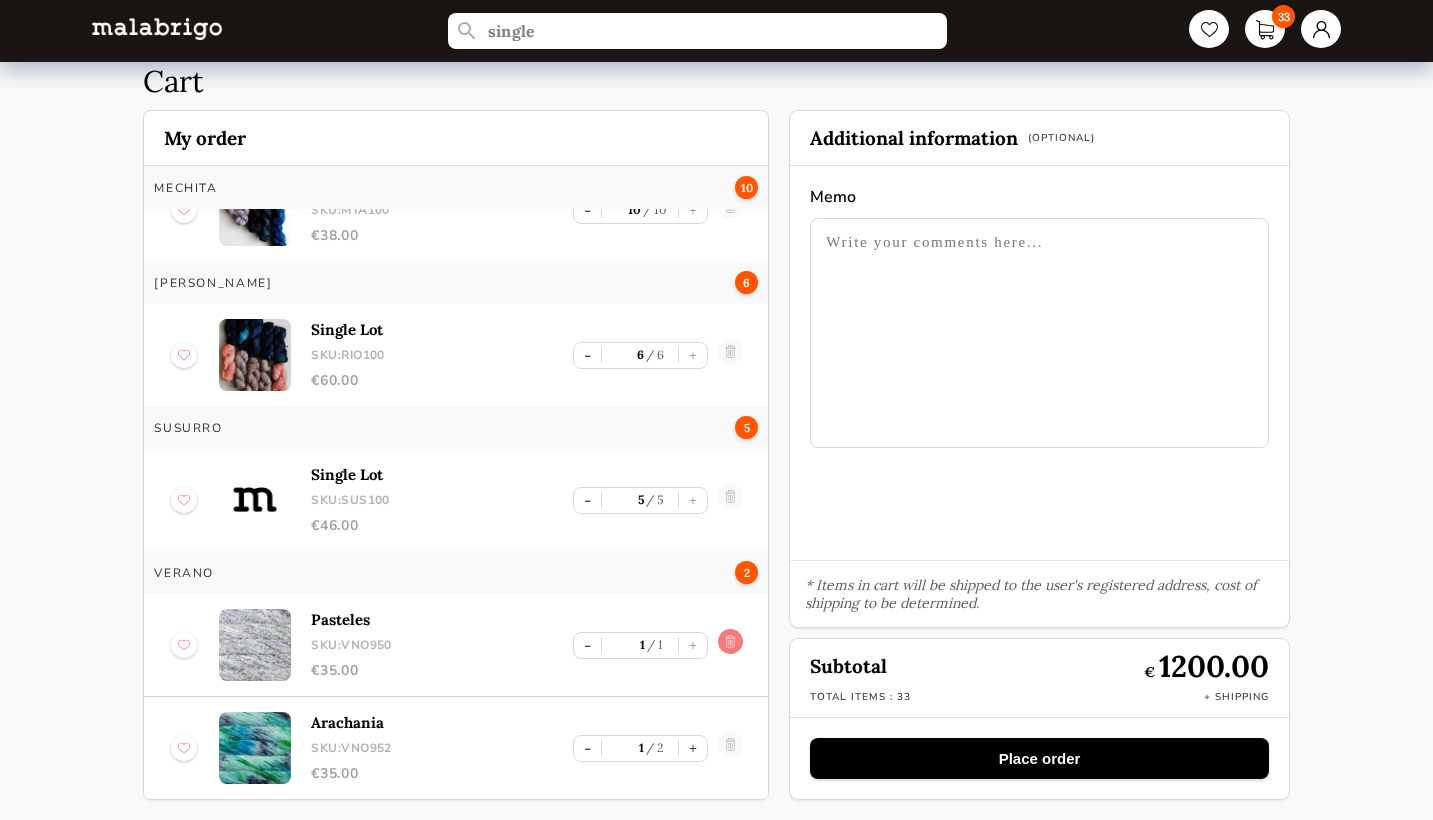 click at bounding box center [730, 645] 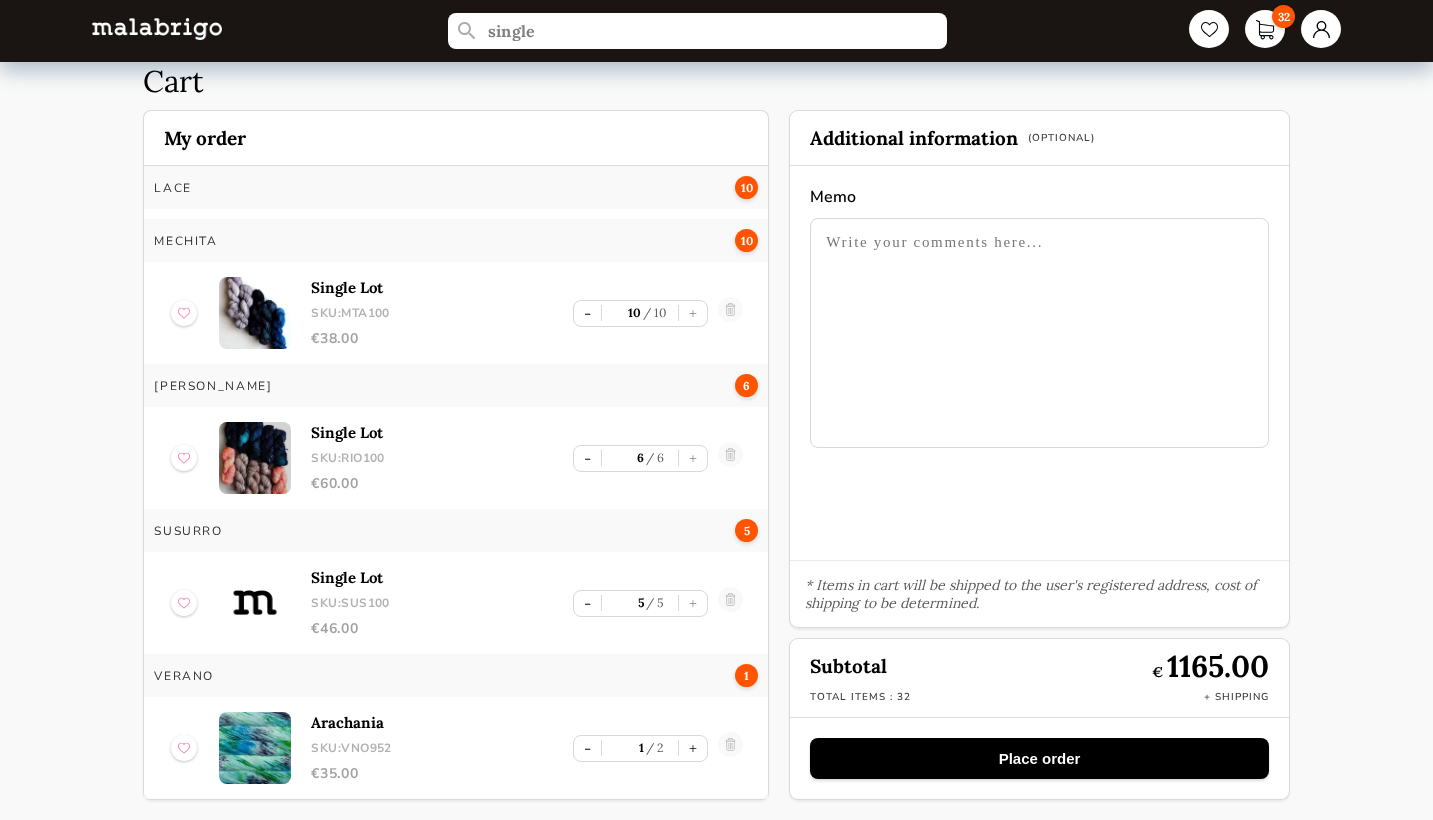 scroll, scrollTop: 92, scrollLeft: 0, axis: vertical 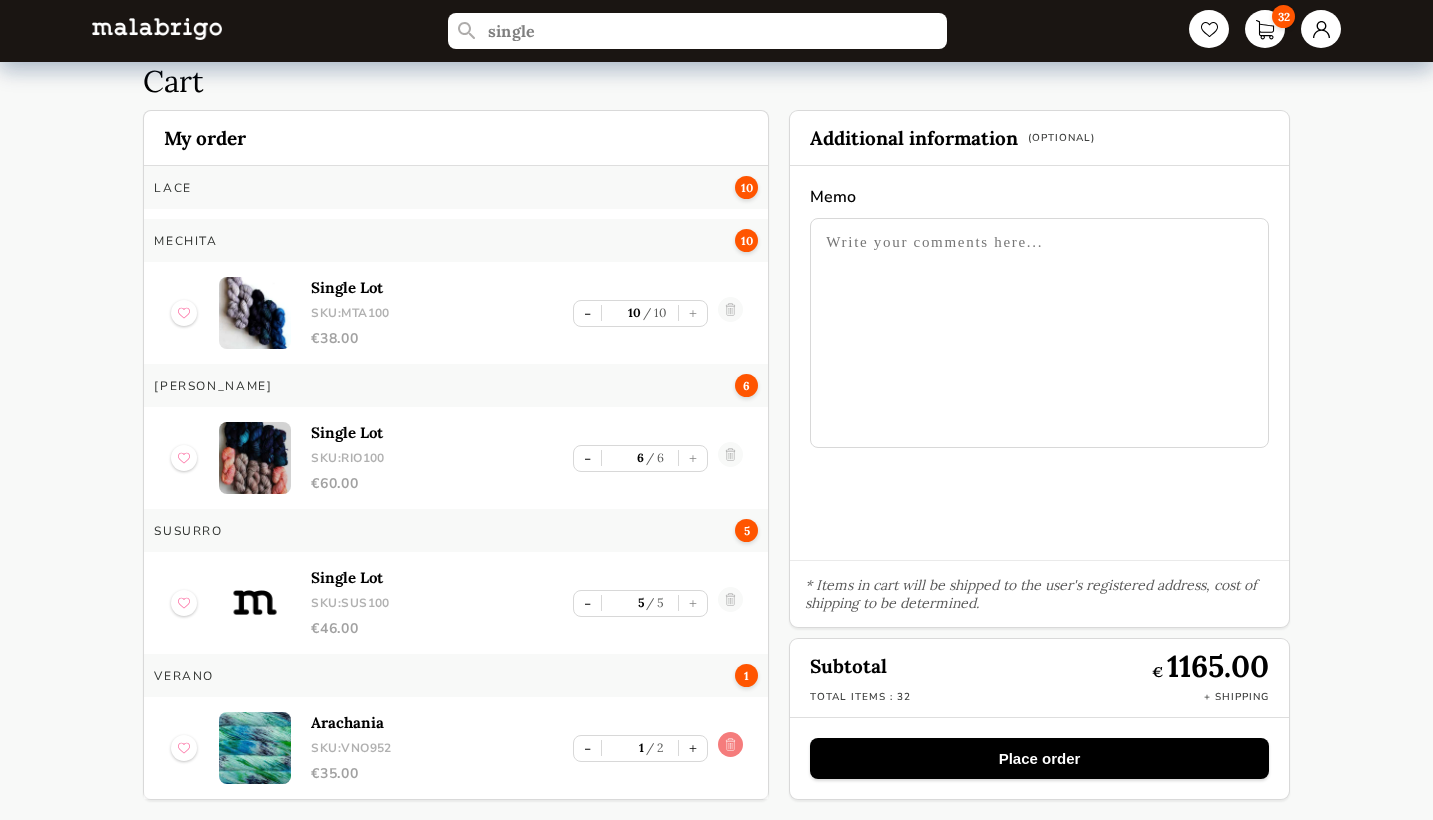 click at bounding box center [730, 748] 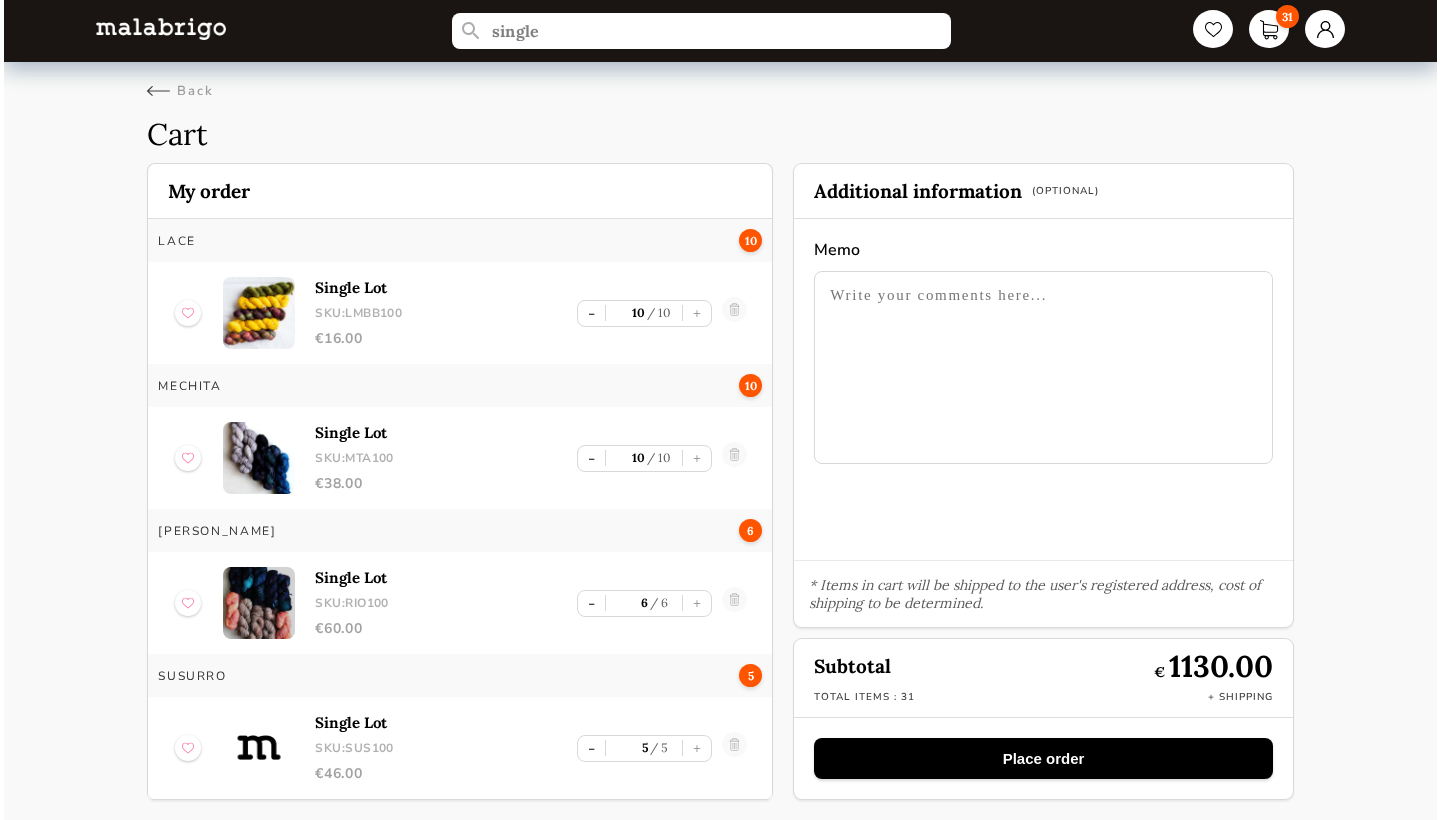 scroll, scrollTop: 0, scrollLeft: 0, axis: both 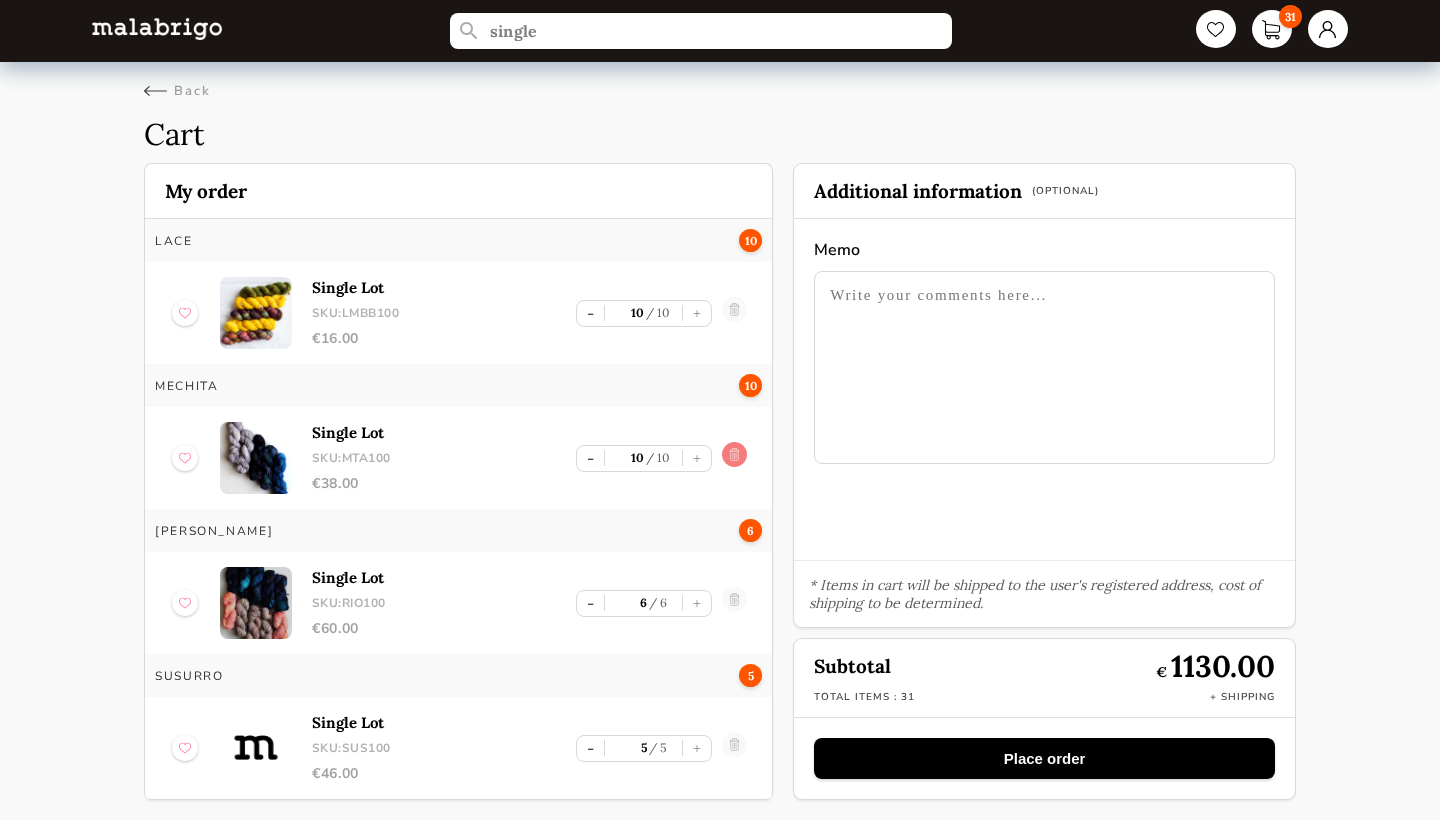 click at bounding box center [734, 458] 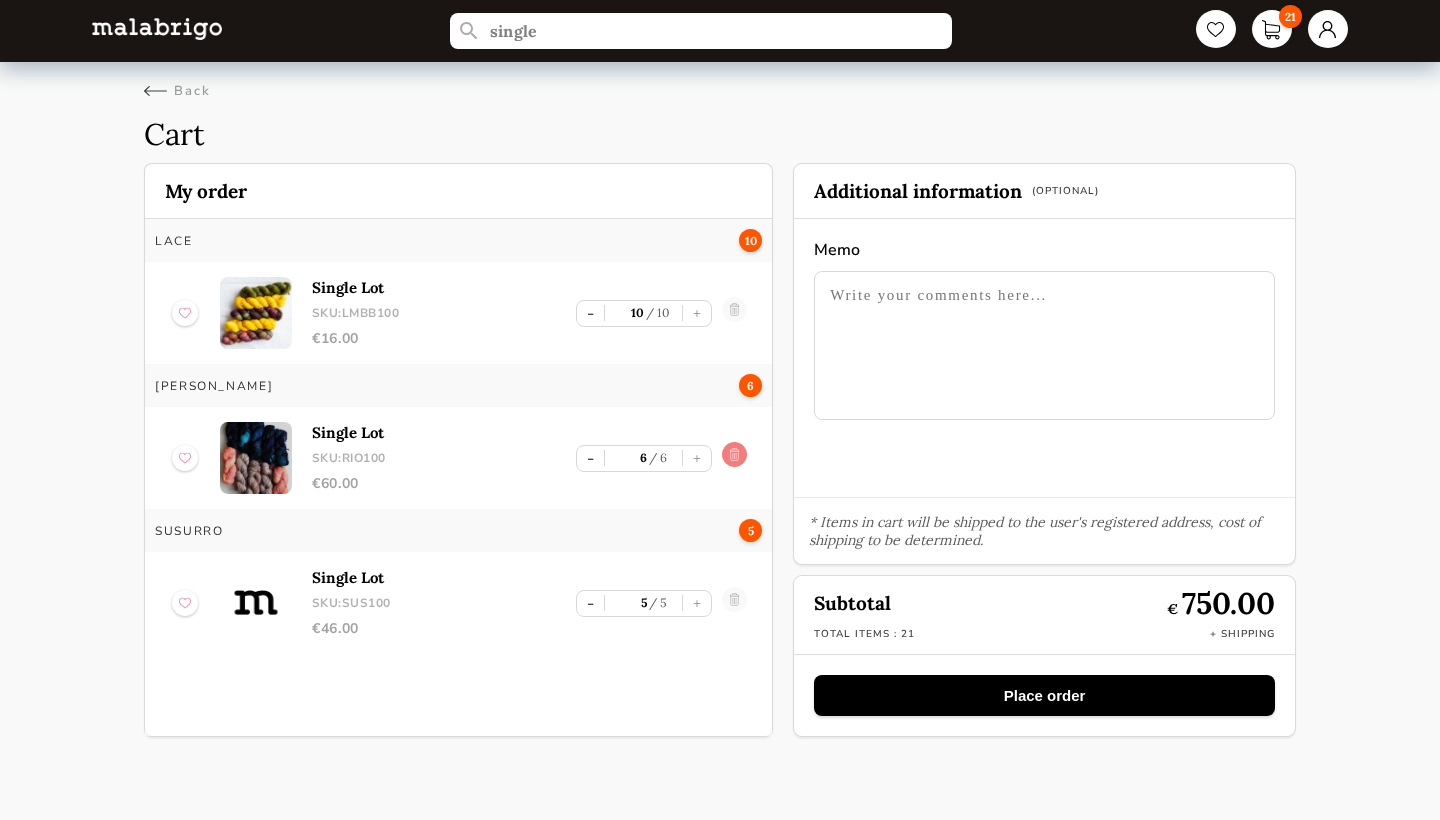 click at bounding box center (734, 458) 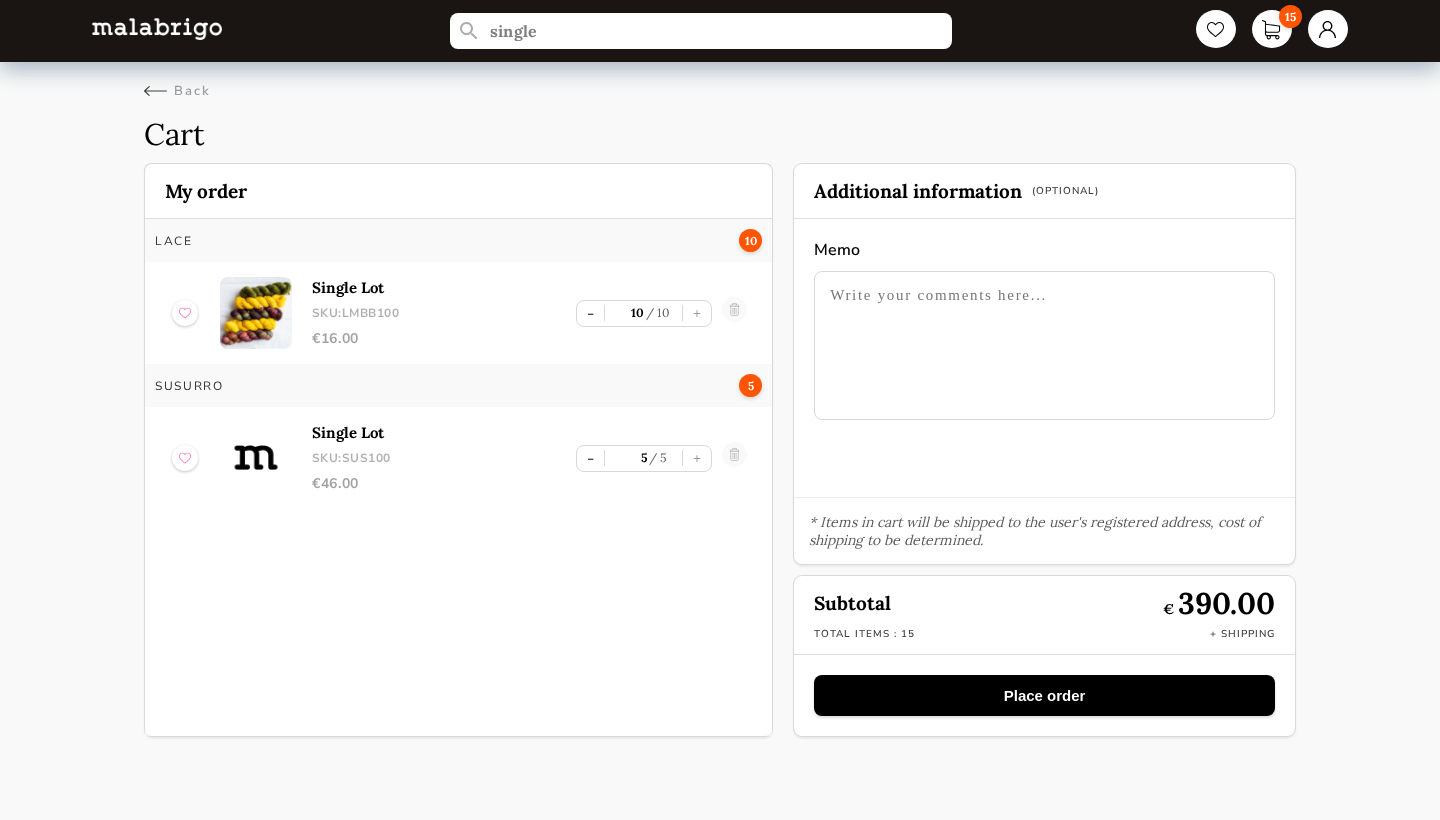 click on "Place order" at bounding box center [1044, 695] 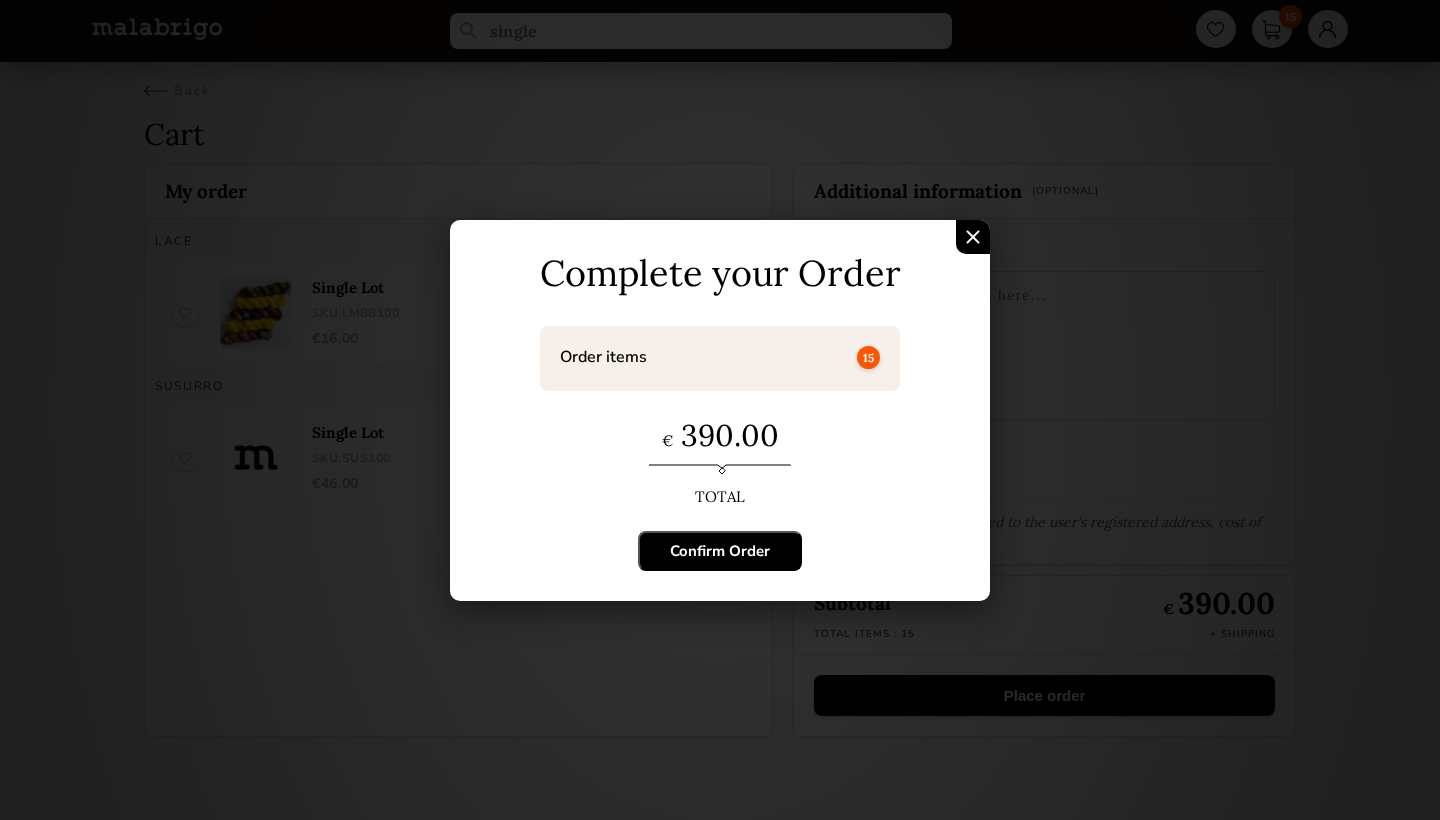 click on "Confirm Order" at bounding box center (720, 551) 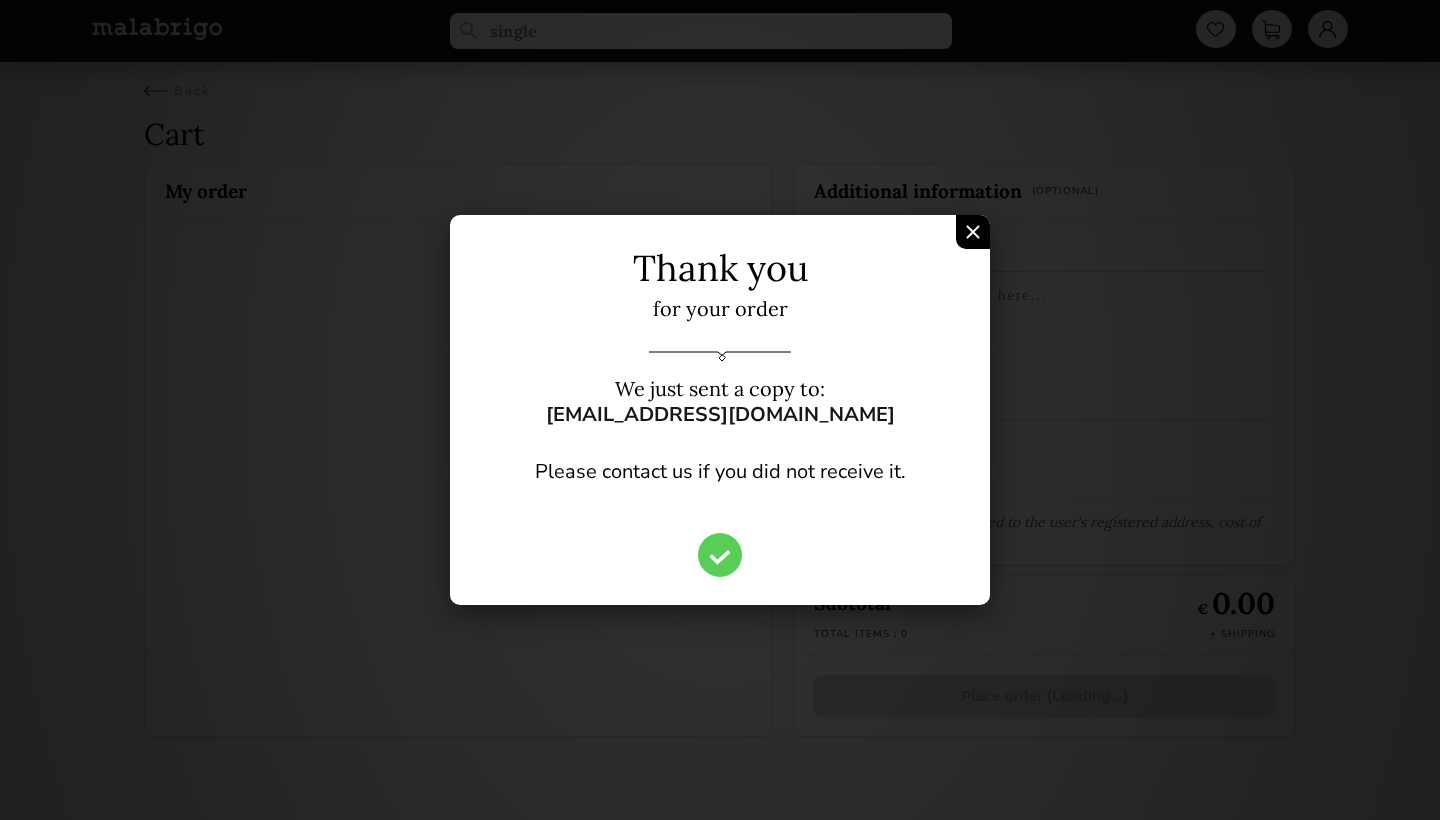 click at bounding box center (973, 232) 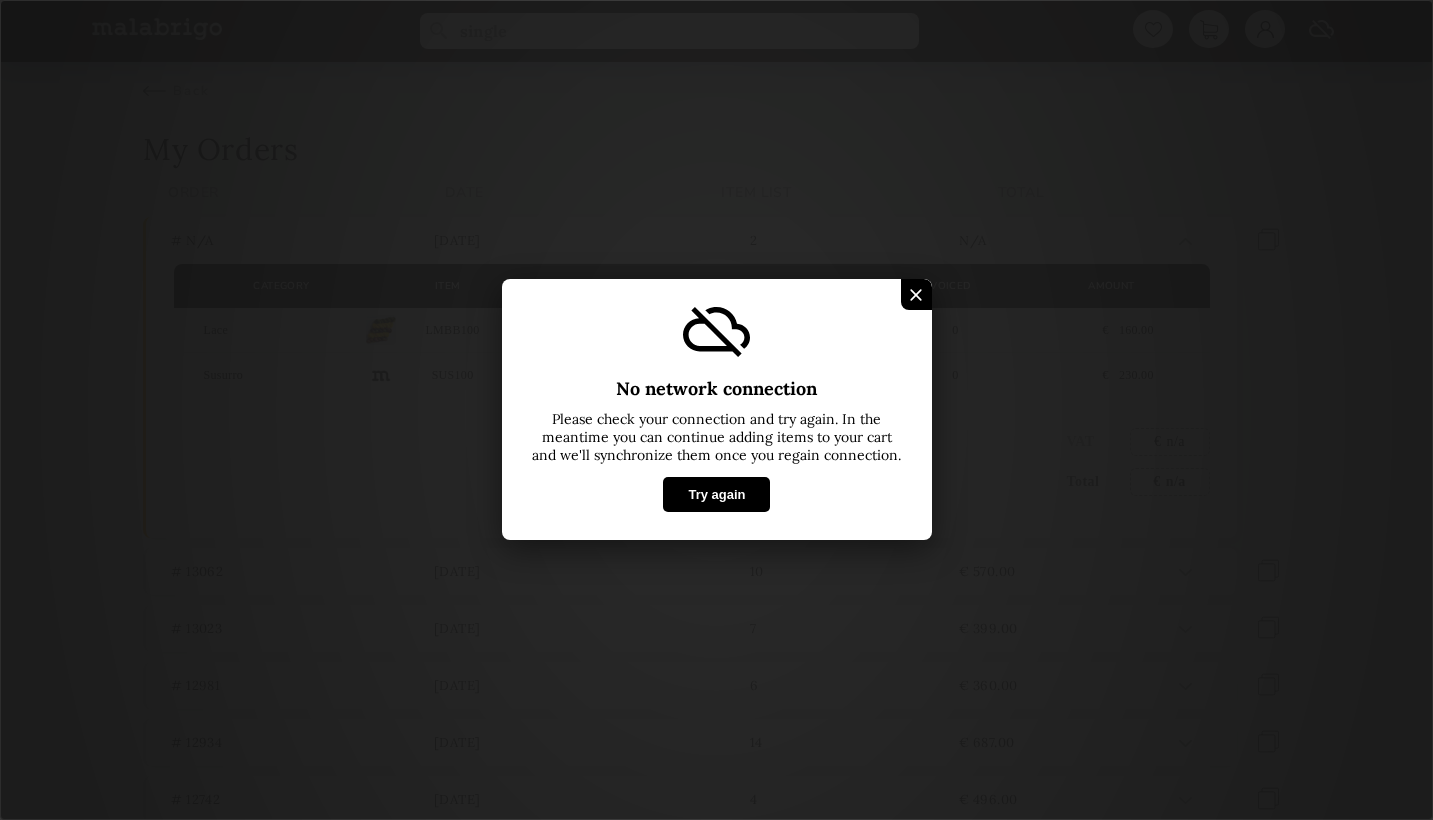 click on "No network connection Please check your connection and try again. In the meantime you can continue adding items to your cart and we'll synchronize them once you regain connection. Try again" at bounding box center [716, 410] 